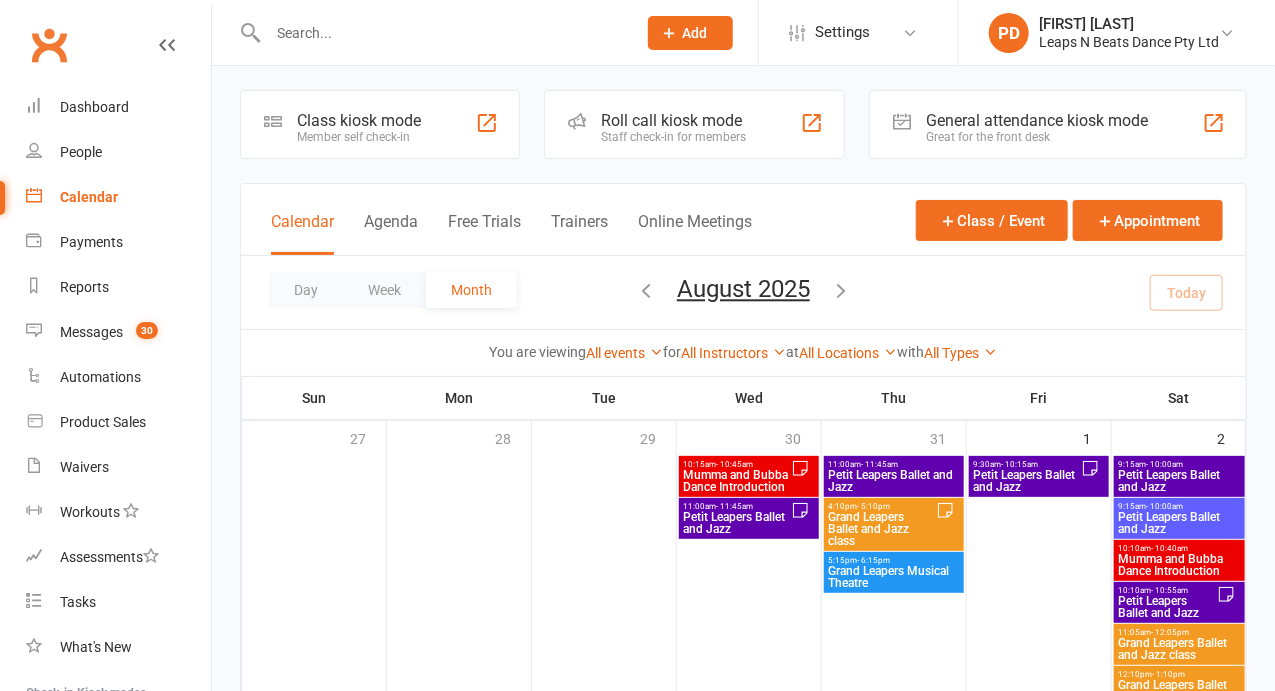 scroll, scrollTop: 478, scrollLeft: 0, axis: vertical 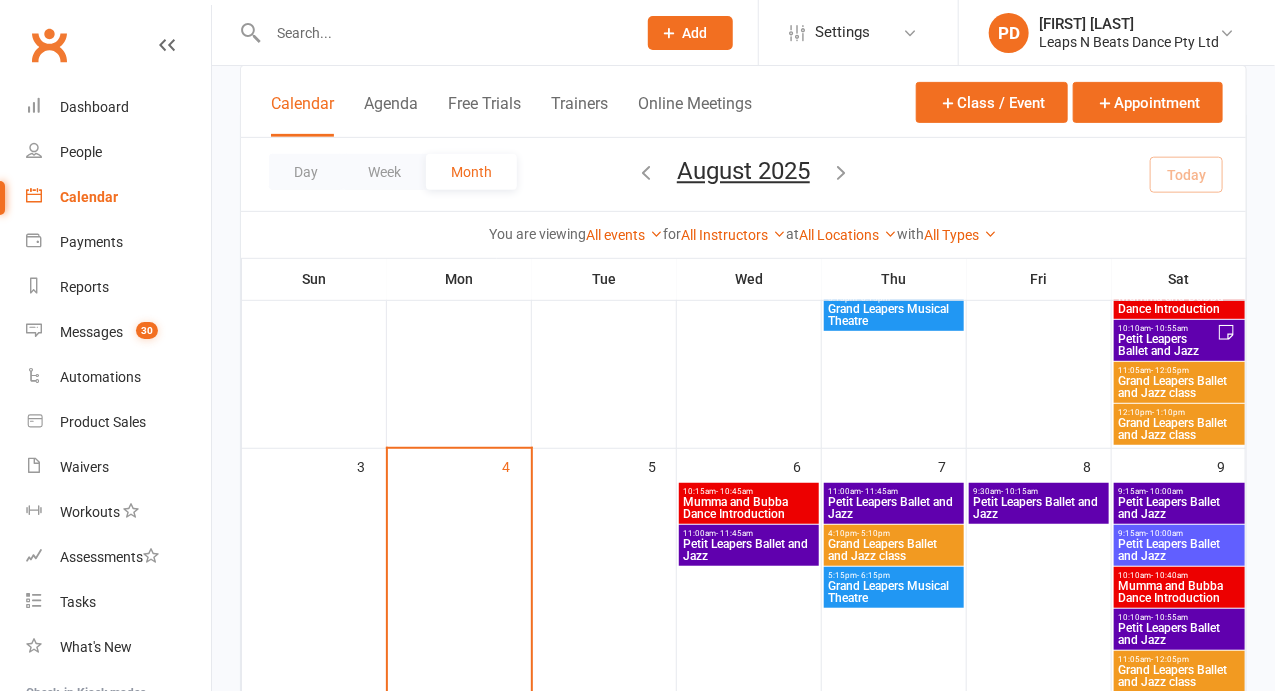 click on "Petit Leapers Ballet and Jazz" at bounding box center (749, 550) 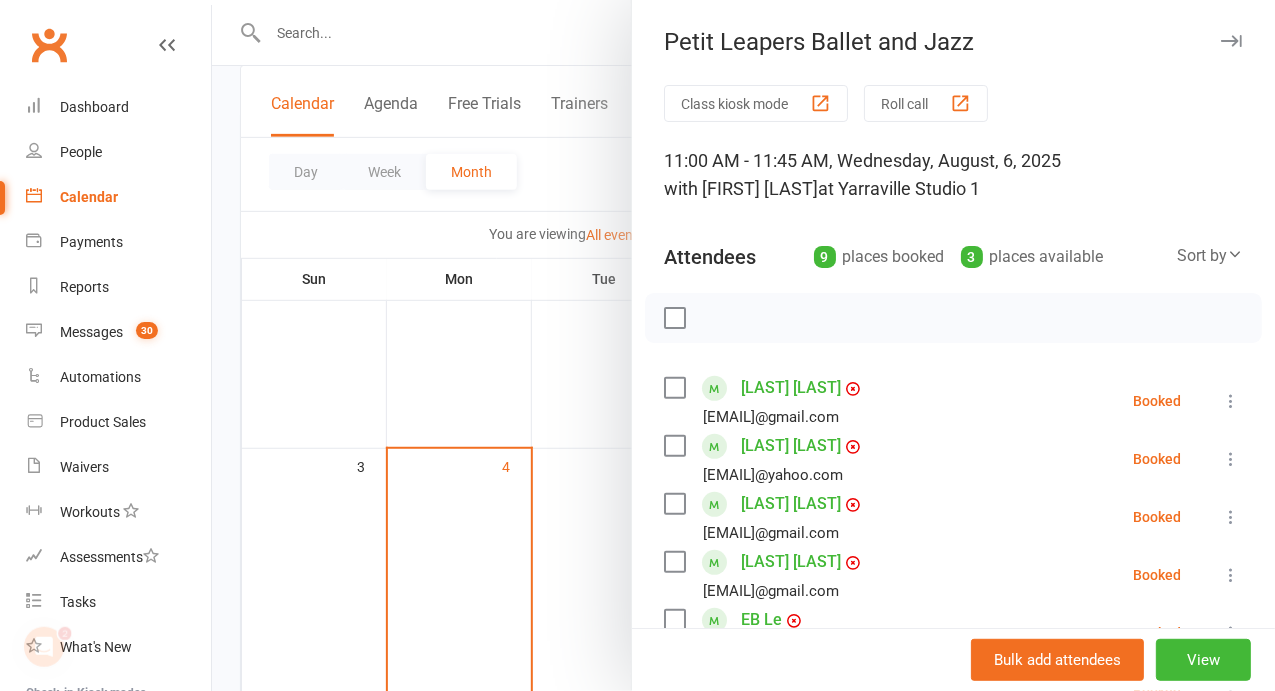 scroll, scrollTop: 0, scrollLeft: 0, axis: both 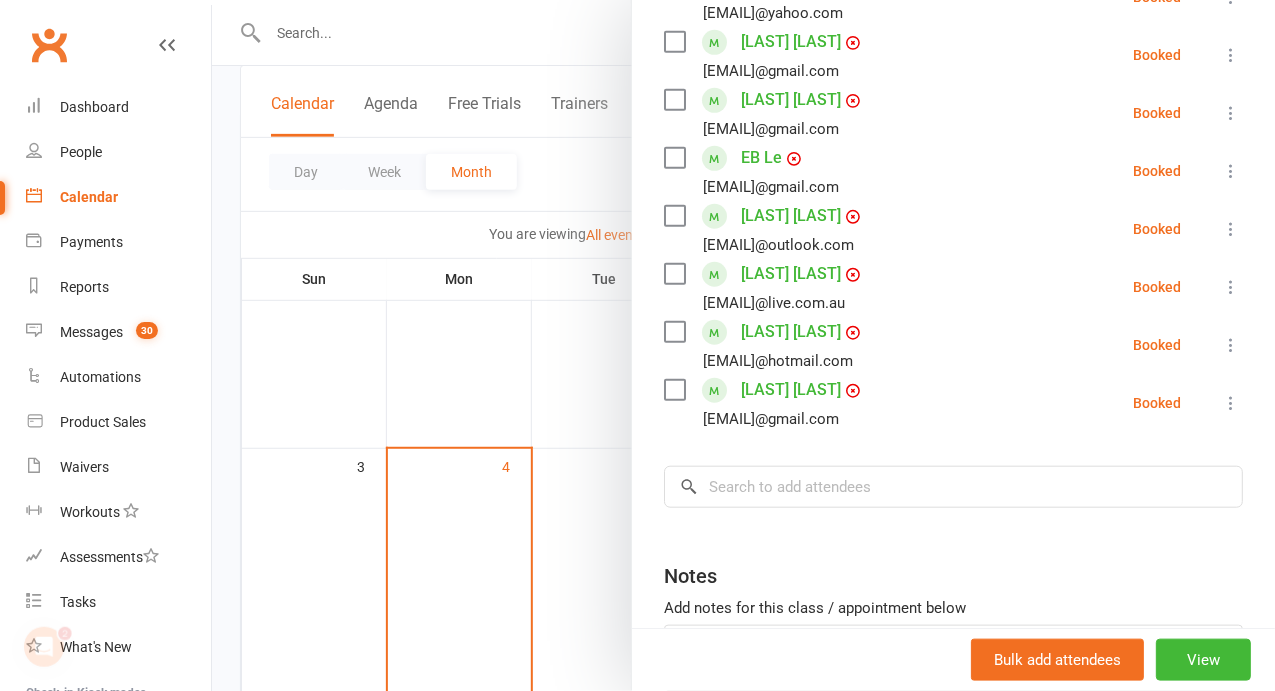 click at bounding box center (743, 345) 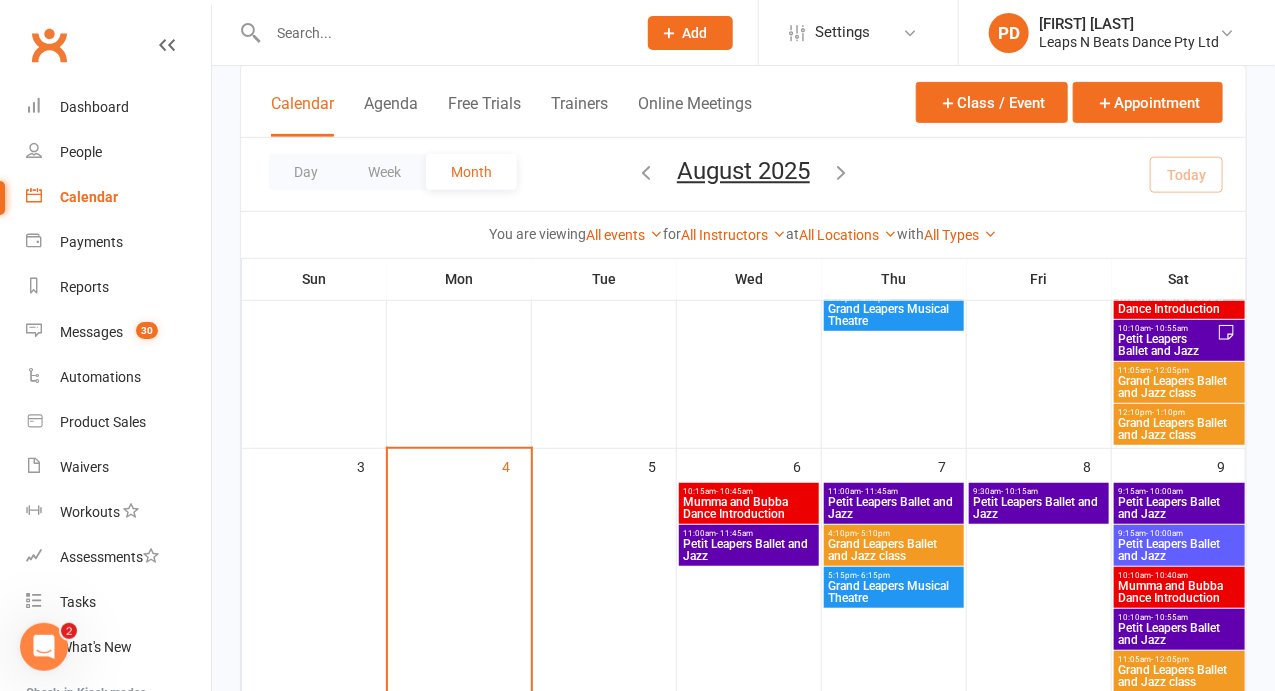 click at bounding box center (442, 33) 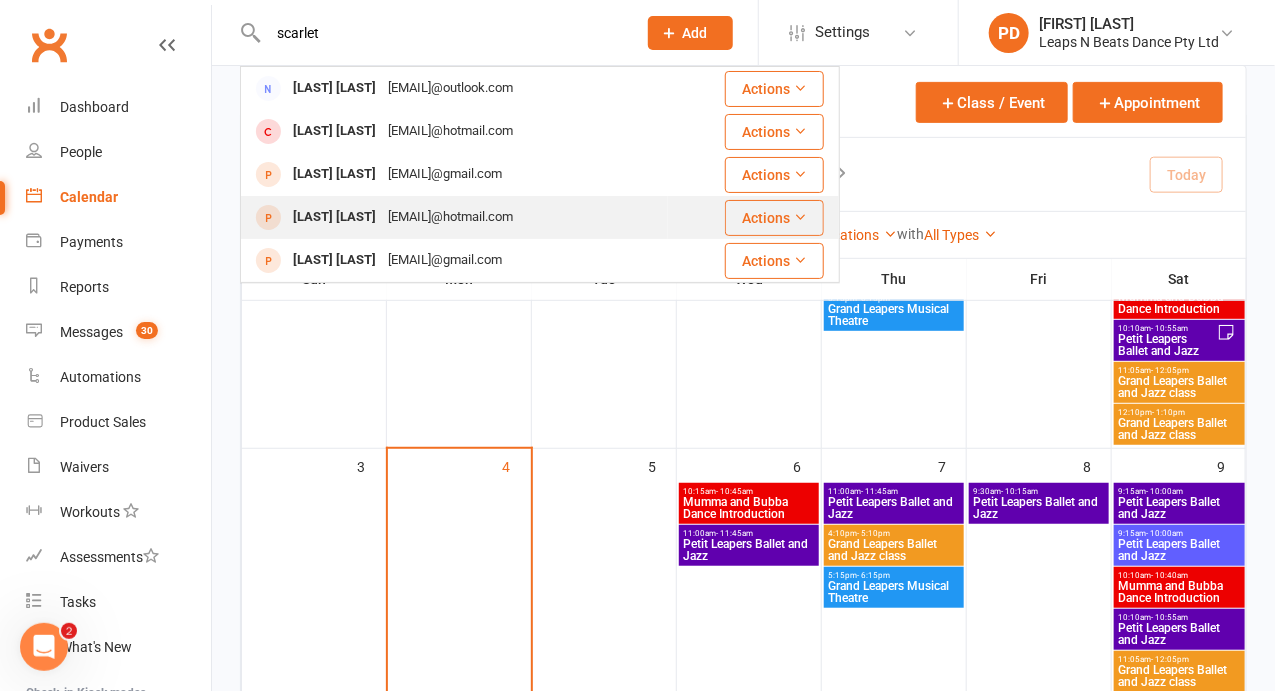 type on "scarlet" 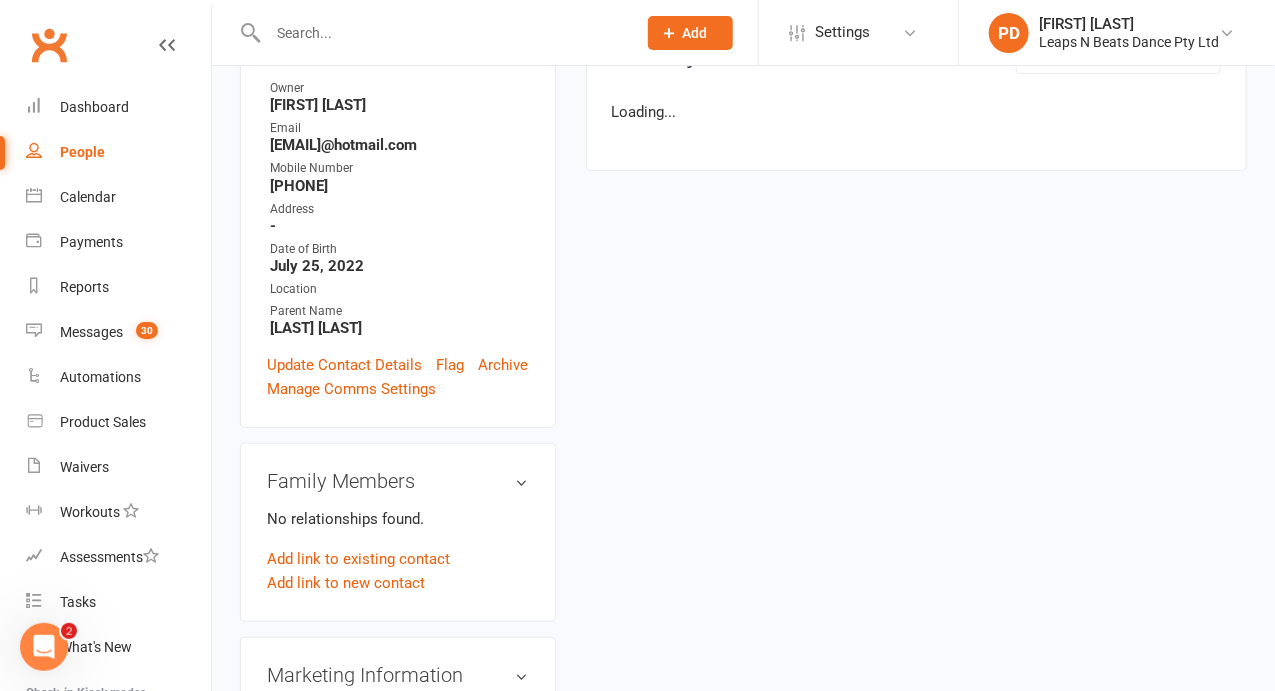 scroll, scrollTop: 0, scrollLeft: 0, axis: both 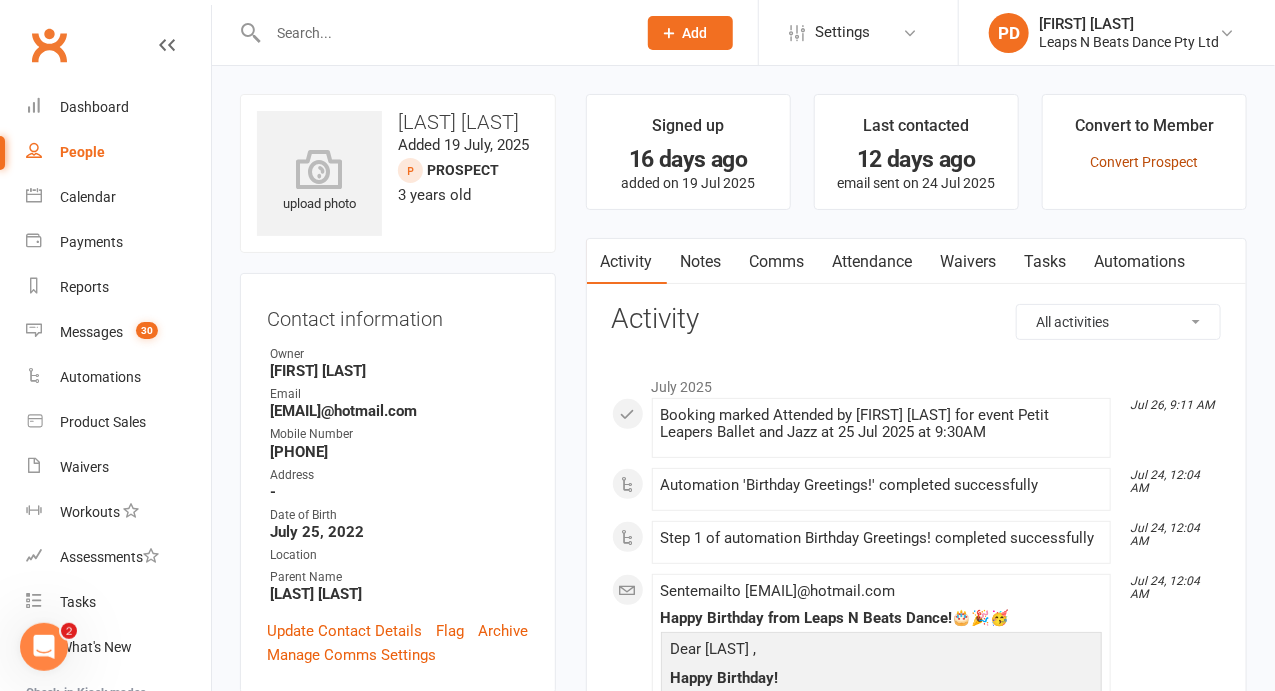 click on "Convert Prospect" at bounding box center (1144, 162) 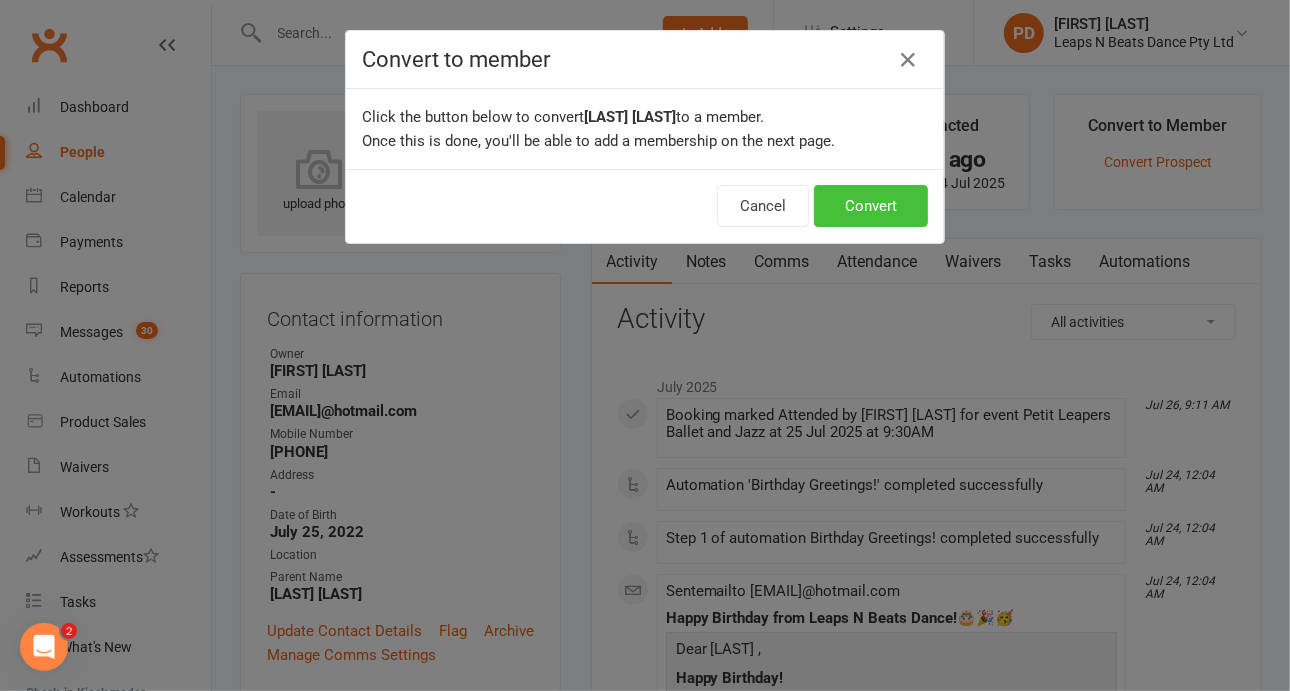 click on "Convert" at bounding box center (871, 206) 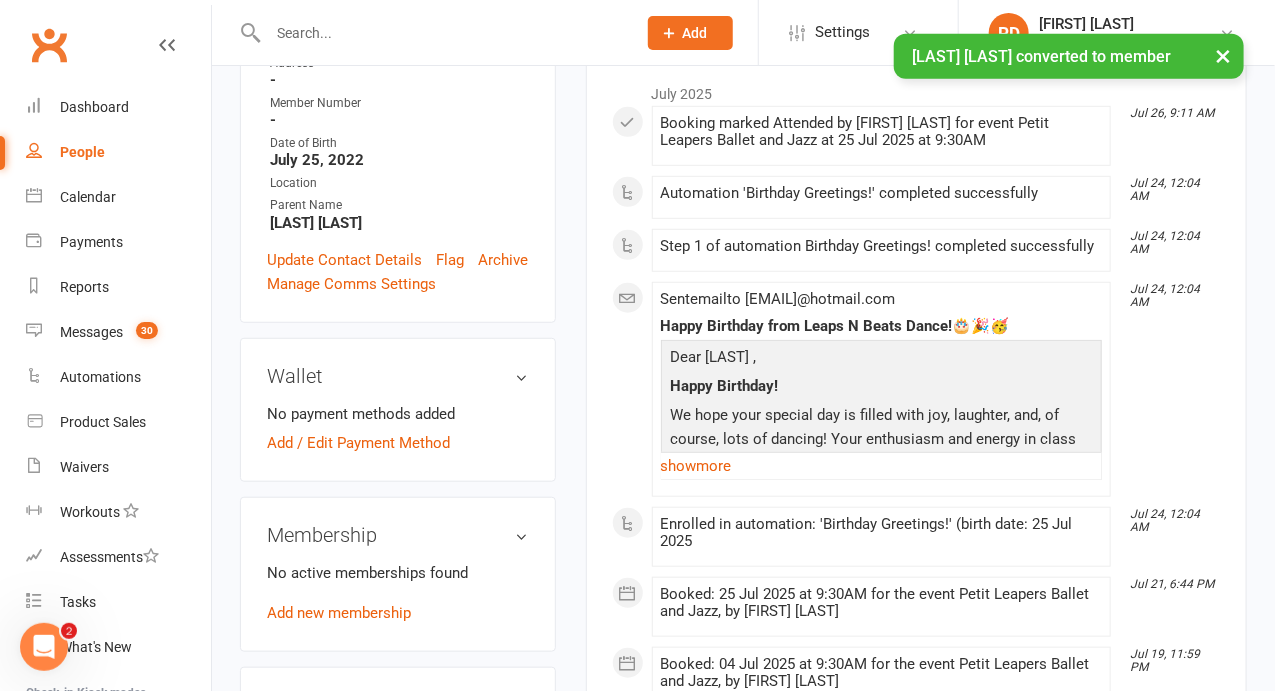 scroll, scrollTop: 478, scrollLeft: 0, axis: vertical 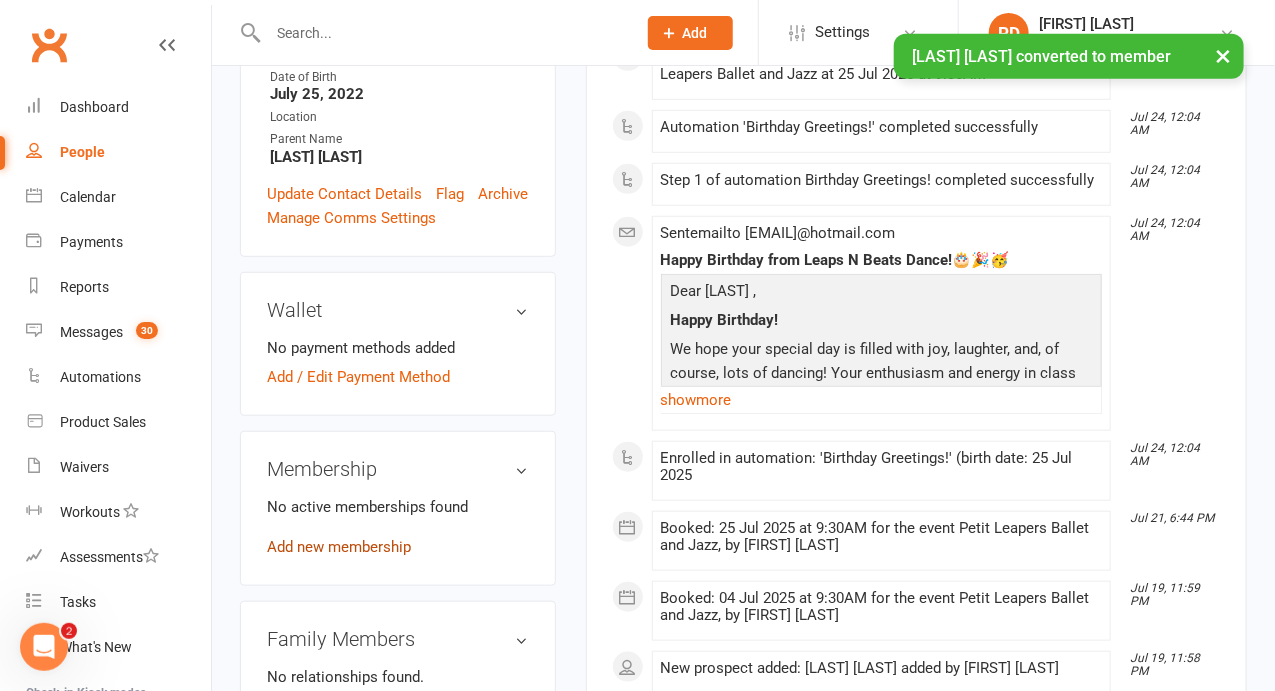 click on "Add new membership" at bounding box center (339, 547) 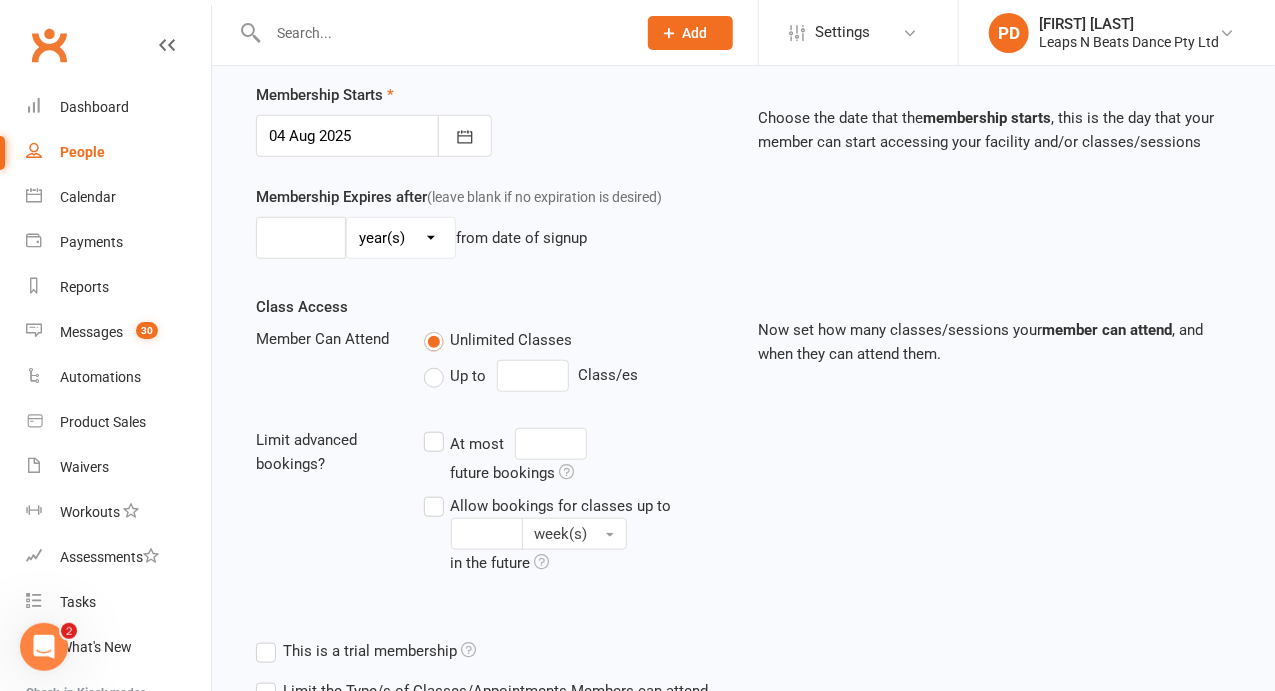 scroll, scrollTop: 0, scrollLeft: 0, axis: both 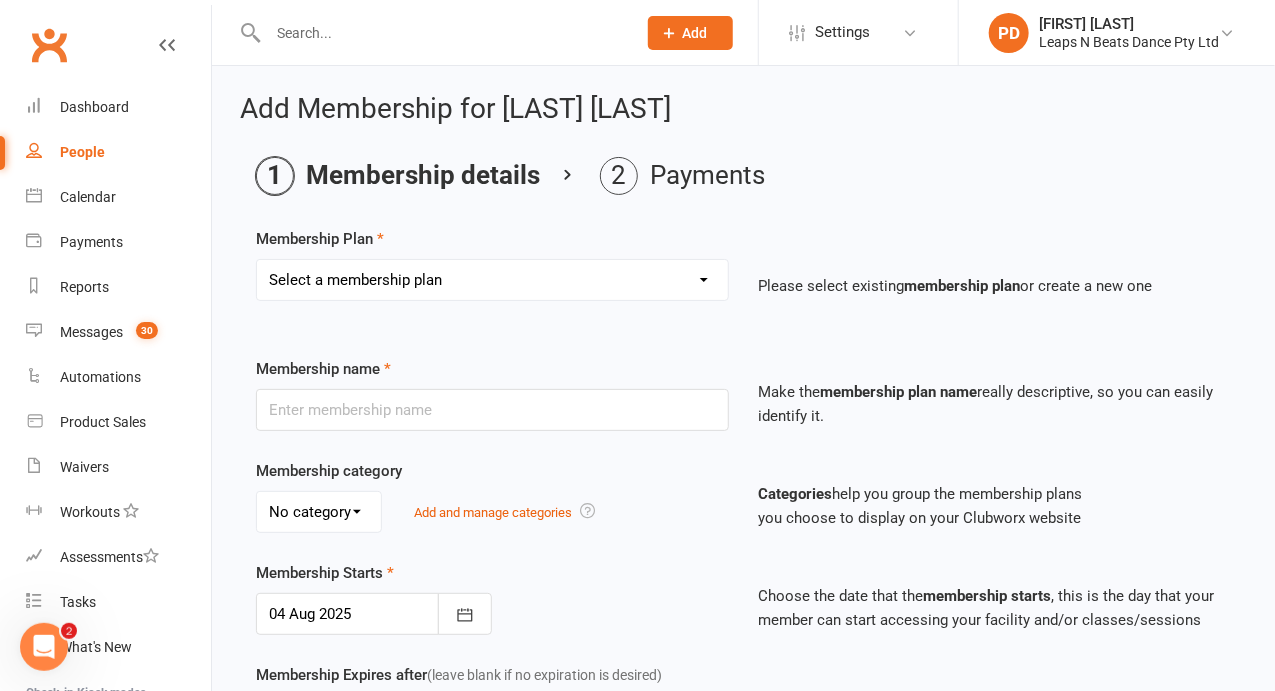 click on "Select a membership plan Create new Membership Plan Term 1 Mumma & Bubba 2023 - Existing (10 weeks) Term 1 Petit Leapers - Existing (10 week) Term 1 Grand Leapers - Existing (10 week) Term 1 Petit Leapers- Existing (9 week) Term 1 Mumma & Bubba 2023 Existing (9 week) Term 1 Grand Leapers- Existing (9 week pack) Term 1 Grand Leapers ACRO- Existing (9 week) Petit Leapers ACRO Existing (9 weeks) Sign Up Fee Sign Up Fee (2nd Member) Grand Leapers- monthly pack Term 2 Mumma & Bubba 2023 - Existing 9 week Term 2 Petit Leapers- Existing (9 week) Term 2 Grand Leapers- Existing (9 week pack) Term 2 ACRO Petit Leapers- Existing (9 week) Term 2  Grand Leapers ACRO- Existing (9 week pack) Term 2 Petit Leapers - Existing (10 week) Term 2 Mumma & Bubba 2023 - (10 week) Term 2  Grand Leapers- Existing (10 week pack) Term 2 Grand Leapers- Existing (10 week pack) Term 2 ACRO Grand Leapers- Existing (10 week) Term 2 Mumma & Bubba 2023 (3 week) Term 3  Grand Leapers 2023 - 10 week Term 3 Grand Leapers Acrobatics 2023 - 10 week" at bounding box center (492, 280) 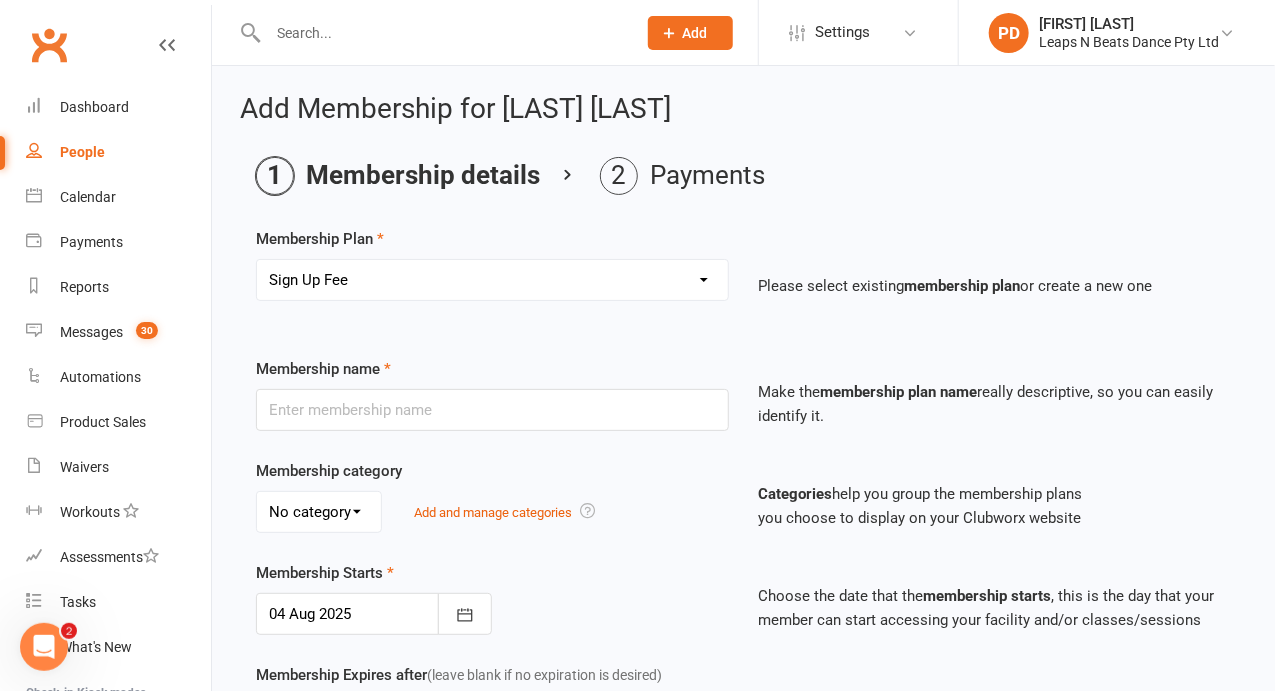 click on "Select a membership plan Create new Membership Plan Term 1 Mumma & Bubba 2023 - Existing (10 weeks) Term 1 Petit Leapers - Existing (10 week) Term 1 Grand Leapers - Existing (10 week) Term 1 Petit Leapers- Existing (9 week) Term 1 Mumma & Bubba 2023 Existing (9 week) Term 1 Grand Leapers- Existing (9 week pack) Term 1 Grand Leapers ACRO- Existing (9 week) Petit Leapers ACRO Existing (9 weeks) Sign Up Fee Sign Up Fee (2nd Member) Grand Leapers- monthly pack Term 2 Mumma & Bubba 2023 - Existing 9 week Term 2 Petit Leapers- Existing (9 week) Term 2 Grand Leapers- Existing (9 week pack) Term 2 ACRO Petit Leapers- Existing (9 week) Term 2  Grand Leapers ACRO- Existing (9 week pack) Term 2 Petit Leapers - Existing (10 week) Term 2 Mumma & Bubba 2023 - (10 week) Term 2  Grand Leapers- Existing (10 week pack) Term 2 Grand Leapers- Existing (10 week pack) Term 2 ACRO Grand Leapers- Existing (10 week) Term 2 Mumma & Bubba 2023 (3 week) Term 3  Grand Leapers 2023 - 10 week Term 3 Grand Leapers Acrobatics 2023 - 10 week" at bounding box center [492, 280] 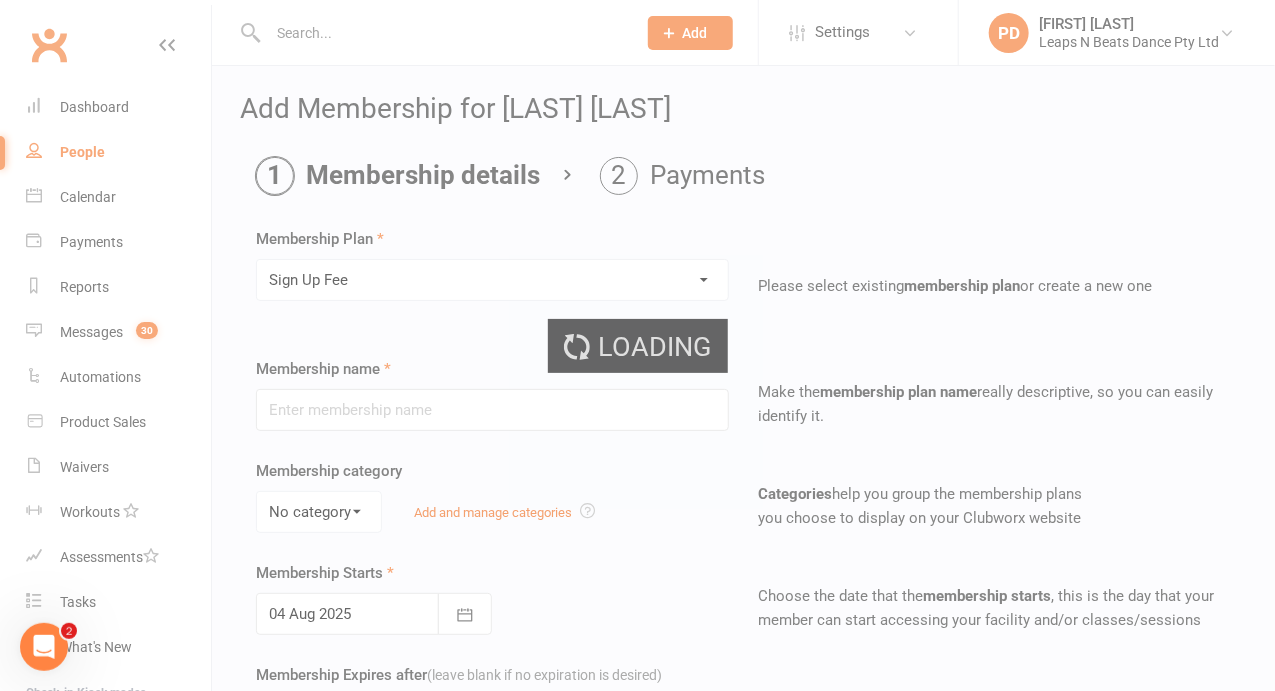 type on "Sign Up Fee" 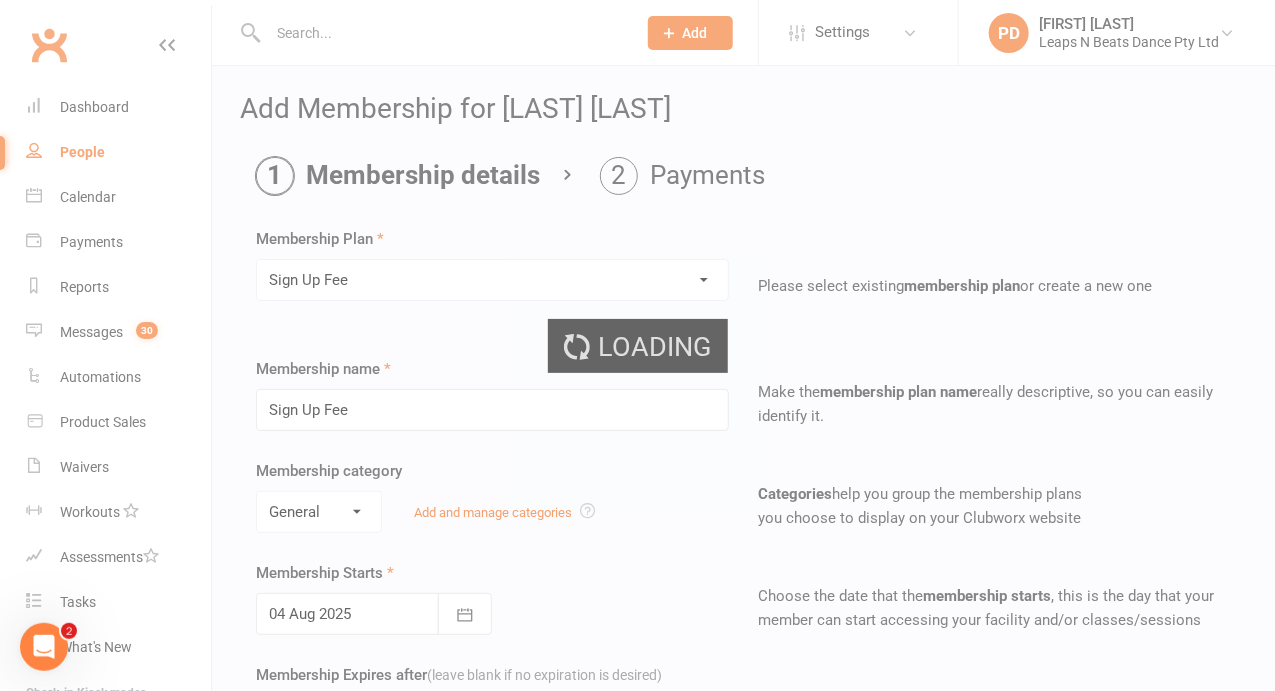 type on "0" 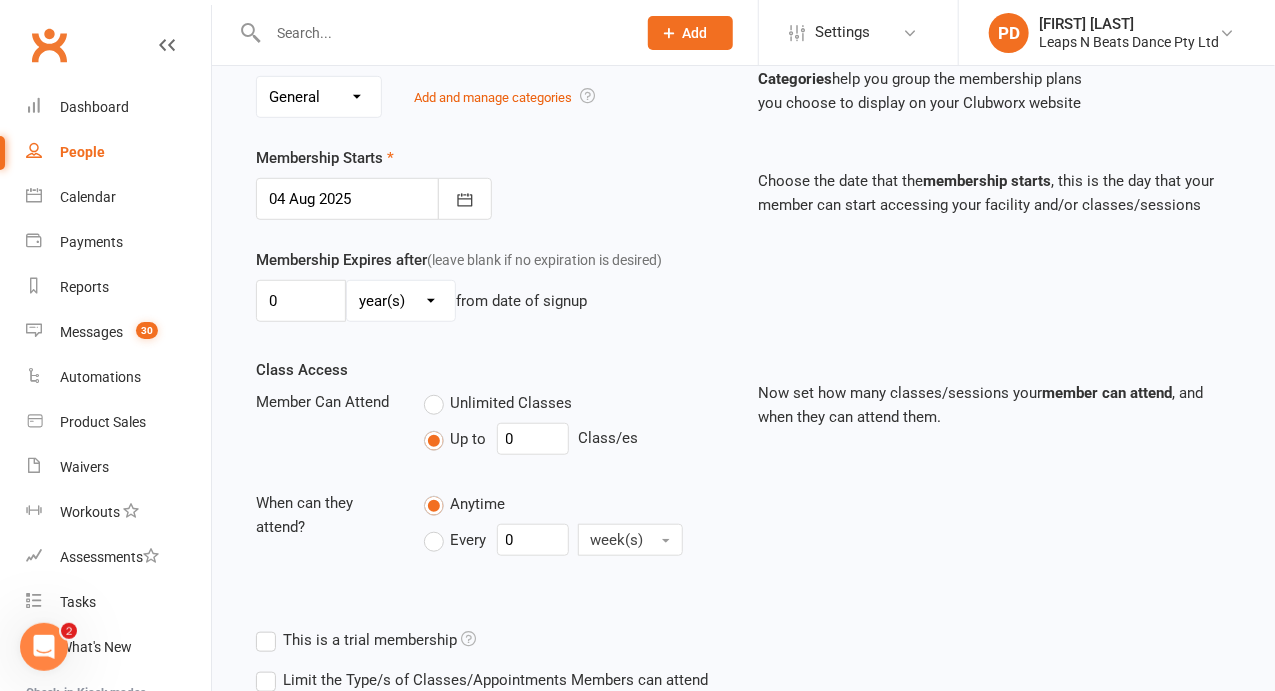scroll, scrollTop: 549, scrollLeft: 0, axis: vertical 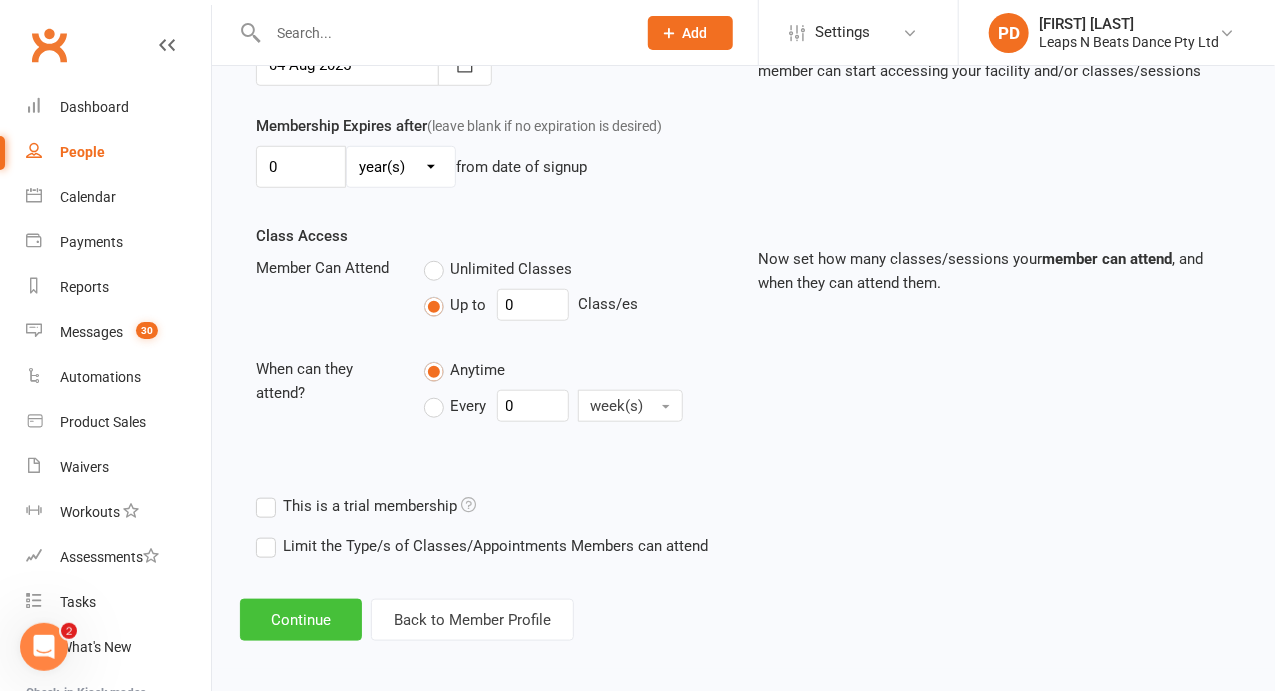 click on "Continue" at bounding box center (301, 620) 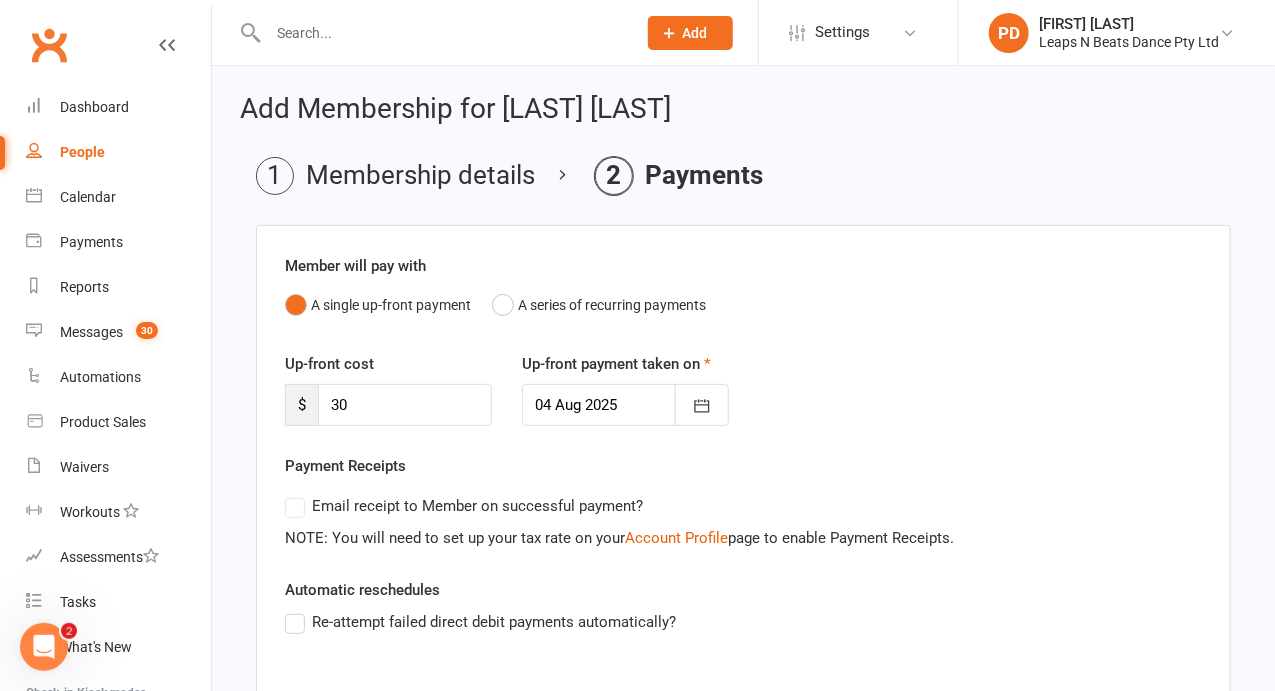 scroll, scrollTop: 394, scrollLeft: 0, axis: vertical 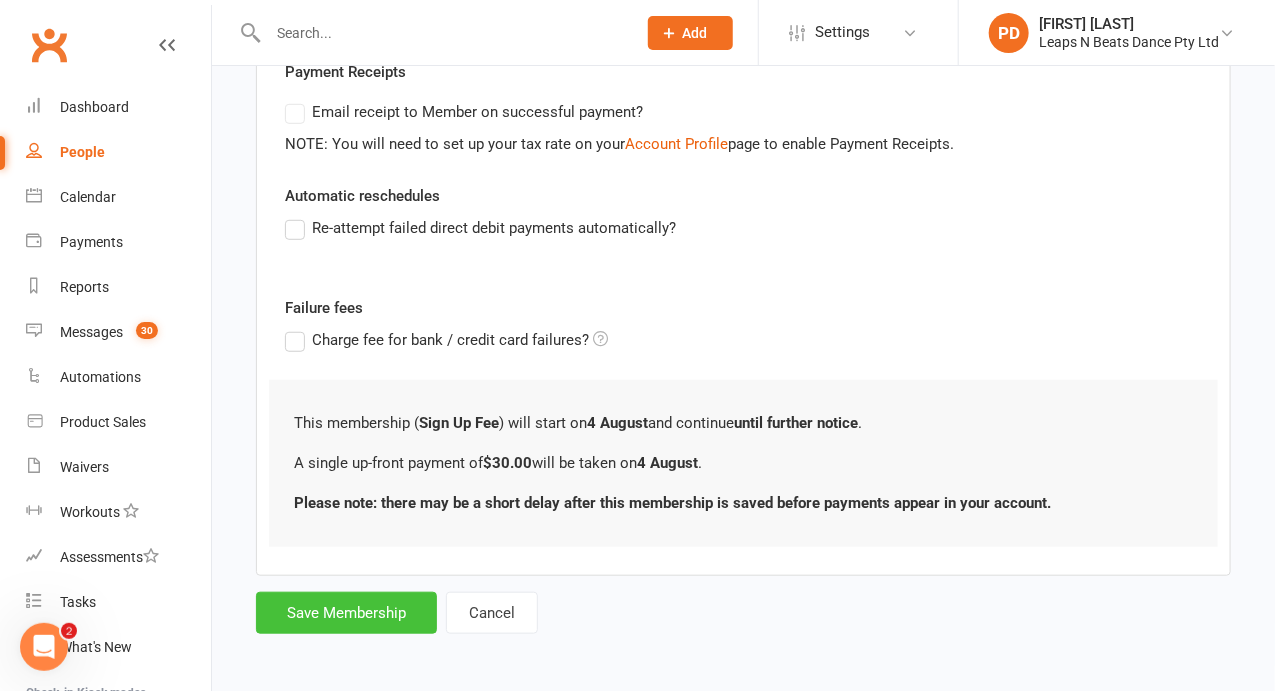 click on "Save Membership" at bounding box center (346, 613) 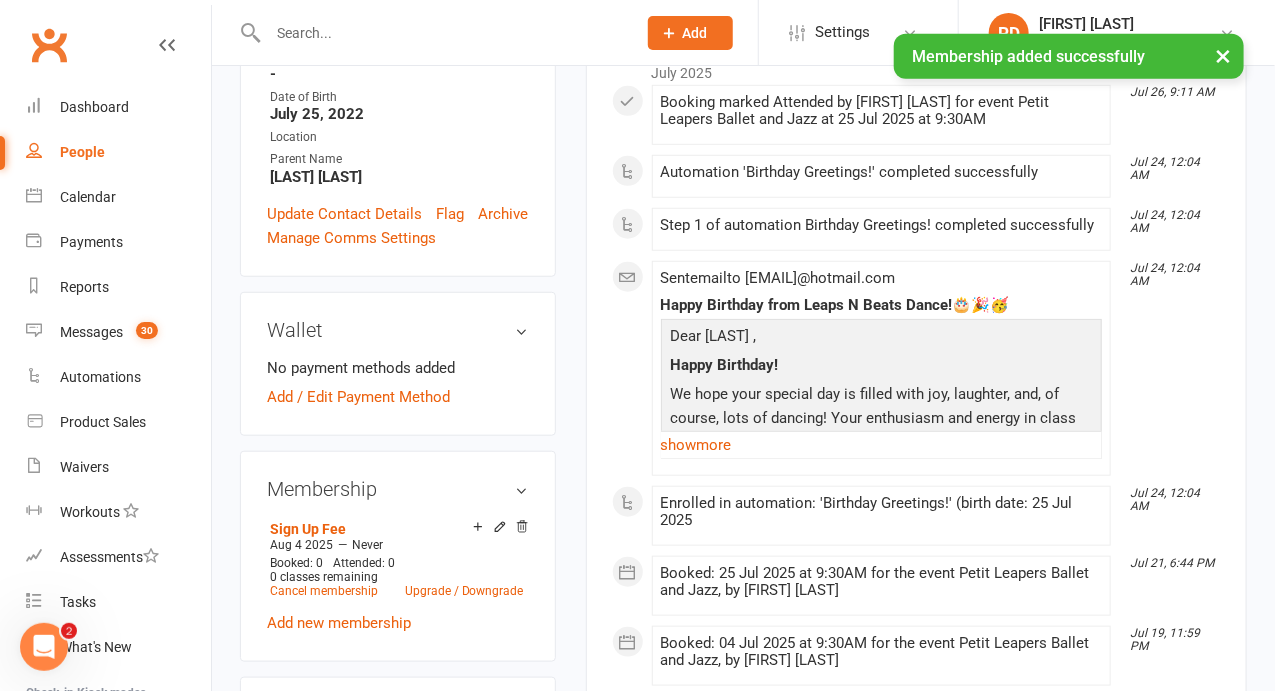 scroll, scrollTop: 490, scrollLeft: 0, axis: vertical 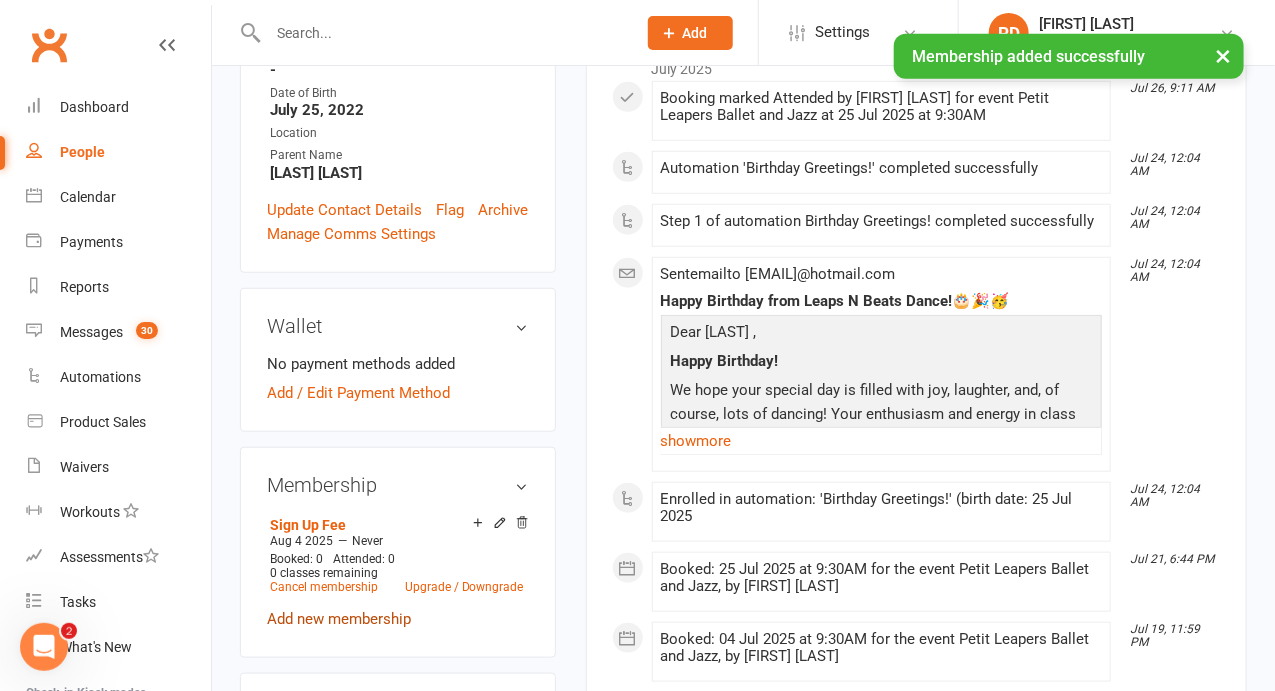click on "Add new membership" at bounding box center (339, 619) 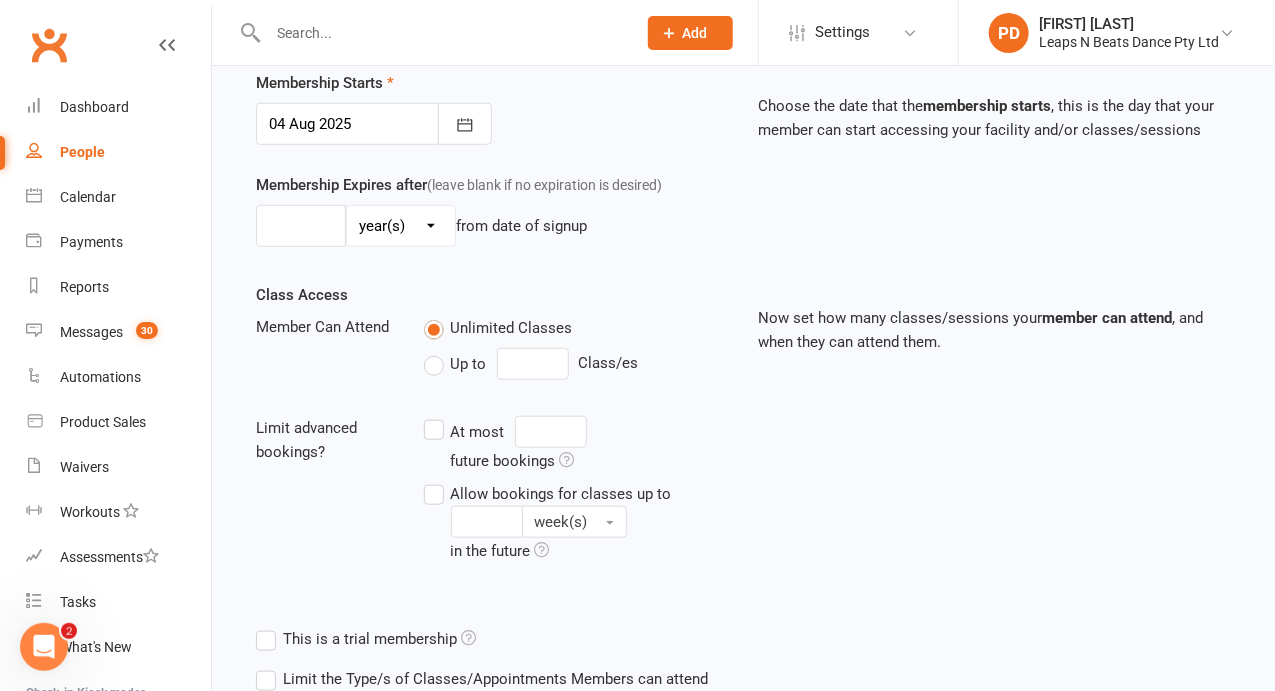 scroll, scrollTop: 0, scrollLeft: 0, axis: both 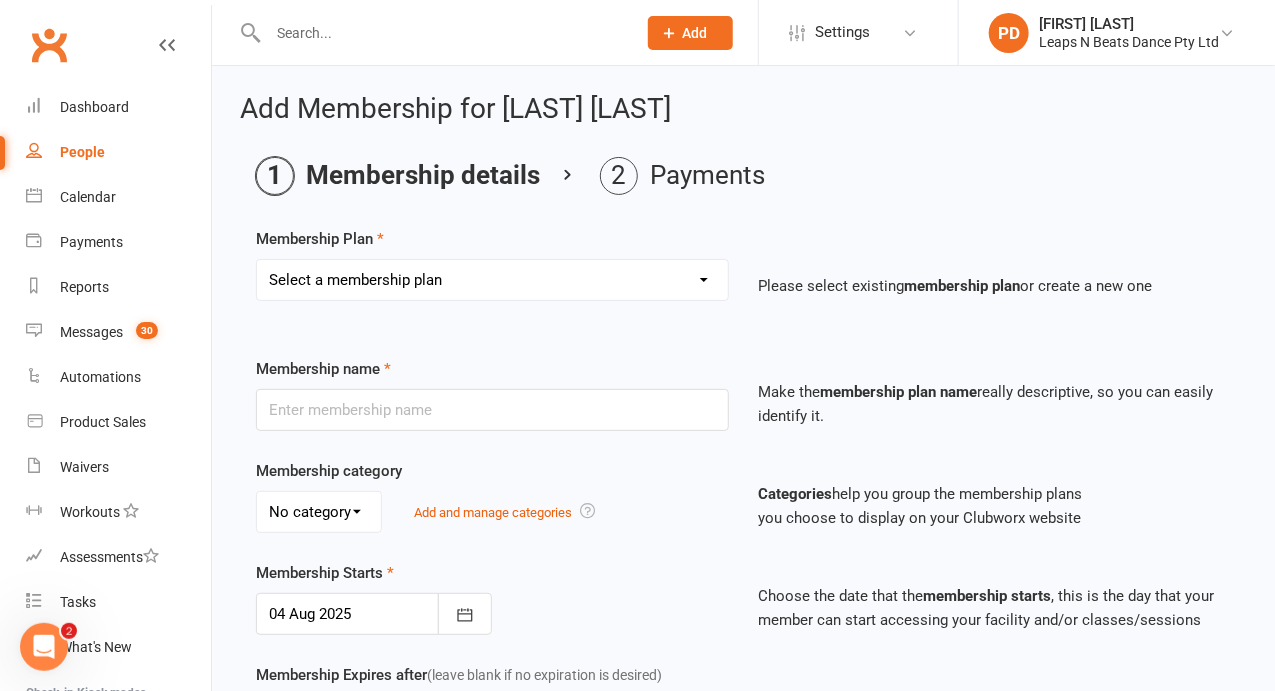 click on "Select a membership plan Create new Membership Plan Term 1 Mumma & Bubba 2023 - Existing (10 weeks) Term 1 Petit Leapers - Existing (10 week) Term 1 Grand Leapers - Existing (10 week) Term 1 Petit Leapers- Existing (9 week) Term 1 Mumma & Bubba 2023 Existing (9 week) Term 1 Grand Leapers- Existing (9 week pack) Term 1 Grand Leapers ACRO- Existing (9 week) Petit Leapers ACRO Existing (9 weeks) Sign Up Fee Sign Up Fee (2nd Member) Grand Leapers- monthly pack Term 2 Mumma & Bubba 2023 - Existing 9 week Term 2 Petit Leapers- Existing (9 week) Term 2 Grand Leapers- Existing (9 week pack) Term 2 ACRO Petit Leapers- Existing (9 week) Term 2  Grand Leapers ACRO- Existing (9 week pack) Term 2 Petit Leapers - Existing (10 week) Term 2 Mumma & Bubba 2023 - (10 week) Term 2  Grand Leapers- Existing (10 week pack) Term 2 Grand Leapers- Existing (10 week pack) Term 2 ACRO Grand Leapers- Existing (10 week) Term 2 Mumma & Bubba 2023 (3 week) Term 3  Grand Leapers 2023 - 10 week Term 3 Grand Leapers Acrobatics 2023 - 10 week" at bounding box center [492, 280] 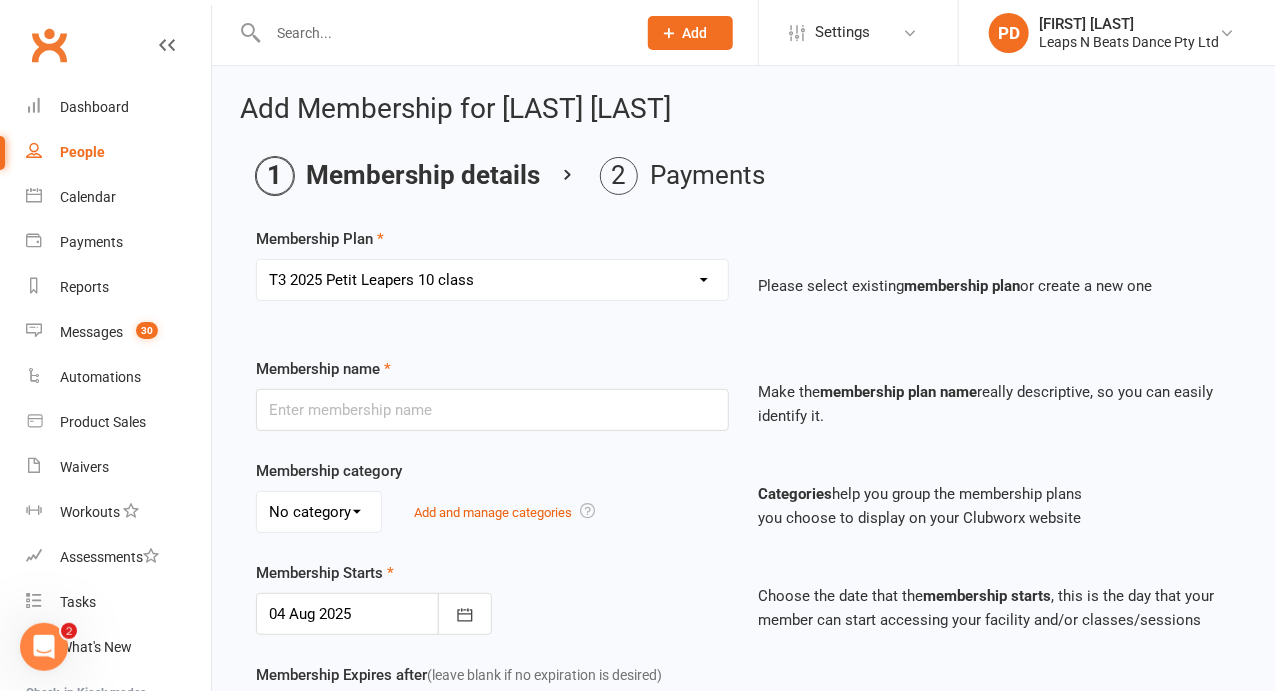 click on "Select a membership plan Create new Membership Plan Term 1 Mumma & Bubba 2023 - Existing (10 weeks) Term 1 Petit Leapers - Existing (10 week) Term 1 Grand Leapers - Existing (10 week) Term 1 Petit Leapers- Existing (9 week) Term 1 Mumma & Bubba 2023 Existing (9 week) Term 1 Grand Leapers- Existing (9 week pack) Term 1 Grand Leapers ACRO- Existing (9 week) Petit Leapers ACRO Existing (9 weeks) Sign Up Fee Sign Up Fee (2nd Member) Grand Leapers- monthly pack Term 2 Mumma & Bubba 2023 - Existing 9 week Term 2 Petit Leapers- Existing (9 week) Term 2 Grand Leapers- Existing (9 week pack) Term 2 ACRO Petit Leapers- Existing (9 week) Term 2  Grand Leapers ACRO- Existing (9 week pack) Term 2 Petit Leapers - Existing (10 week) Term 2 Mumma & Bubba 2023 - (10 week) Term 2  Grand Leapers- Existing (10 week pack) Term 2 Grand Leapers- Existing (10 week pack) Term 2 ACRO Grand Leapers- Existing (10 week) Term 2 Mumma & Bubba 2023 (3 week) Term 3  Grand Leapers 2023 - 10 week Term 3 Grand Leapers Acrobatics 2023 - 10 week" at bounding box center [492, 280] 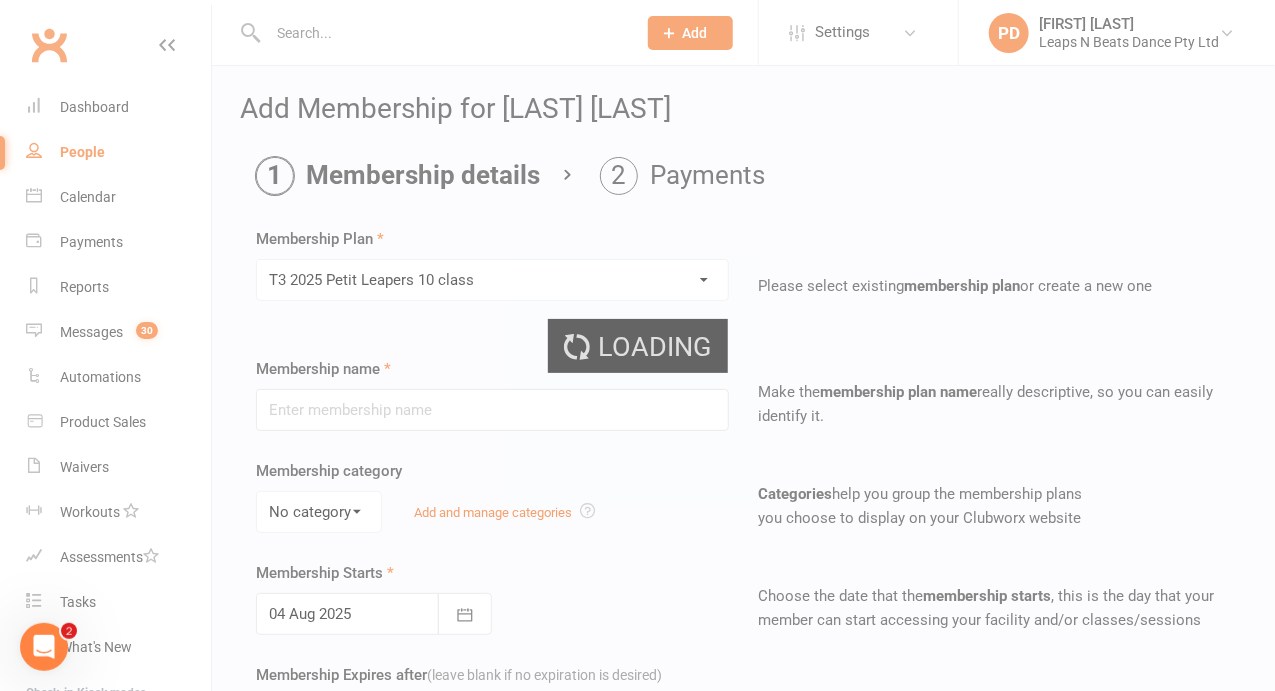 type on "T3 2025 Petit Leapers 10 class" 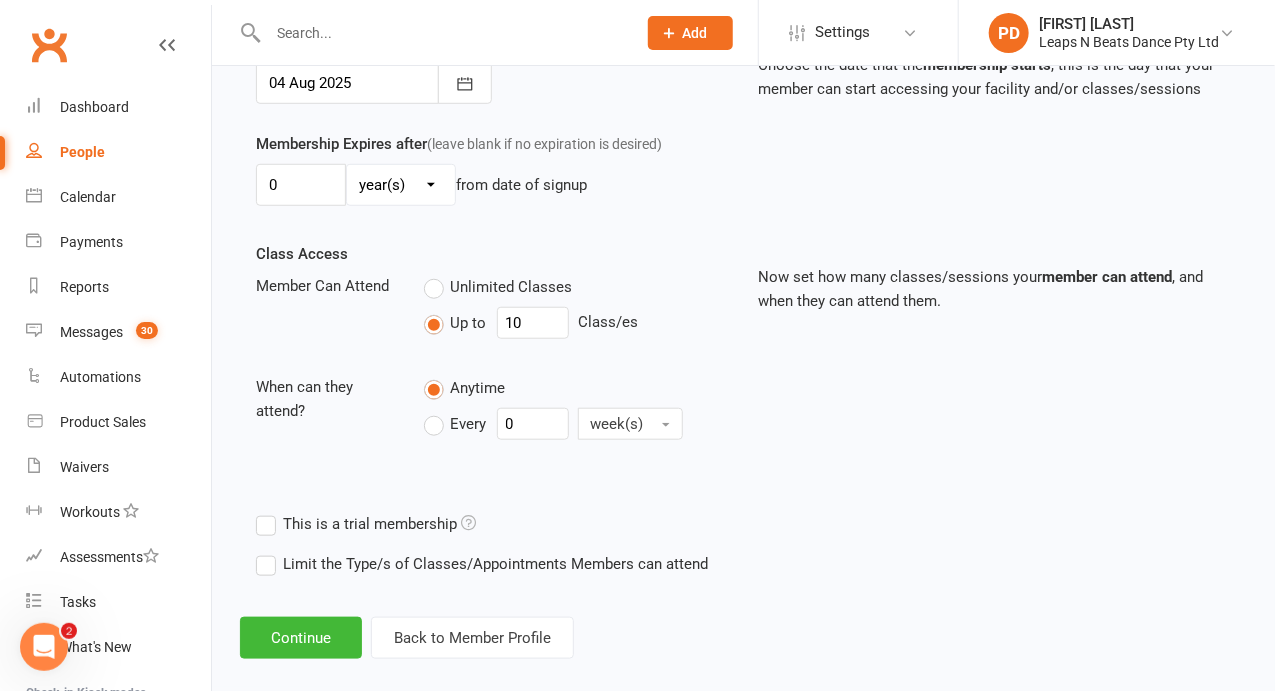 scroll, scrollTop: 549, scrollLeft: 0, axis: vertical 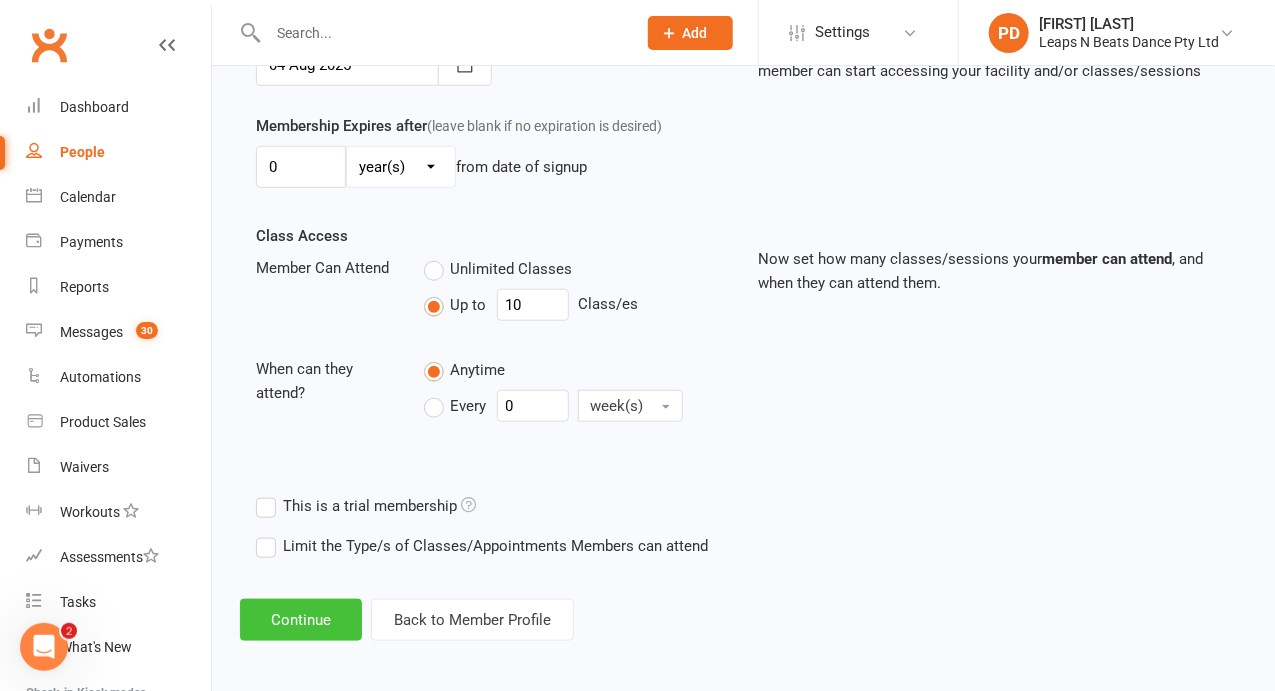 click on "Continue" at bounding box center (301, 620) 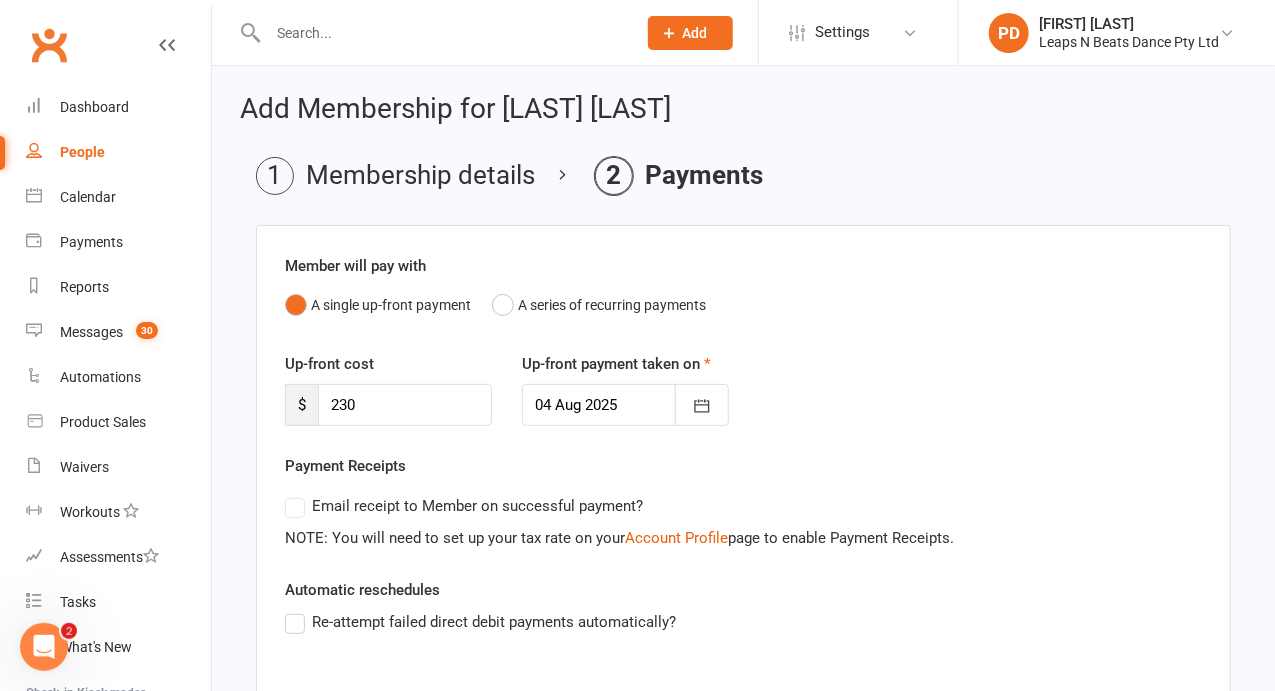 scroll, scrollTop: 394, scrollLeft: 0, axis: vertical 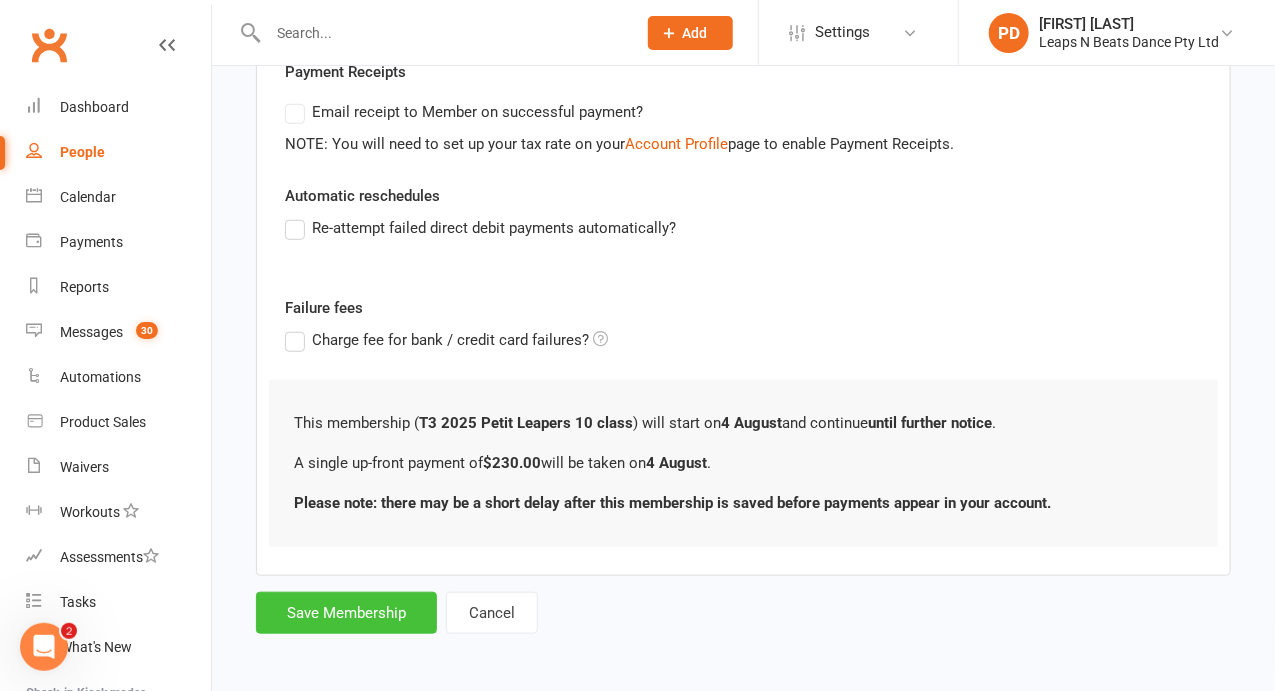 click on "Save Membership" at bounding box center [346, 613] 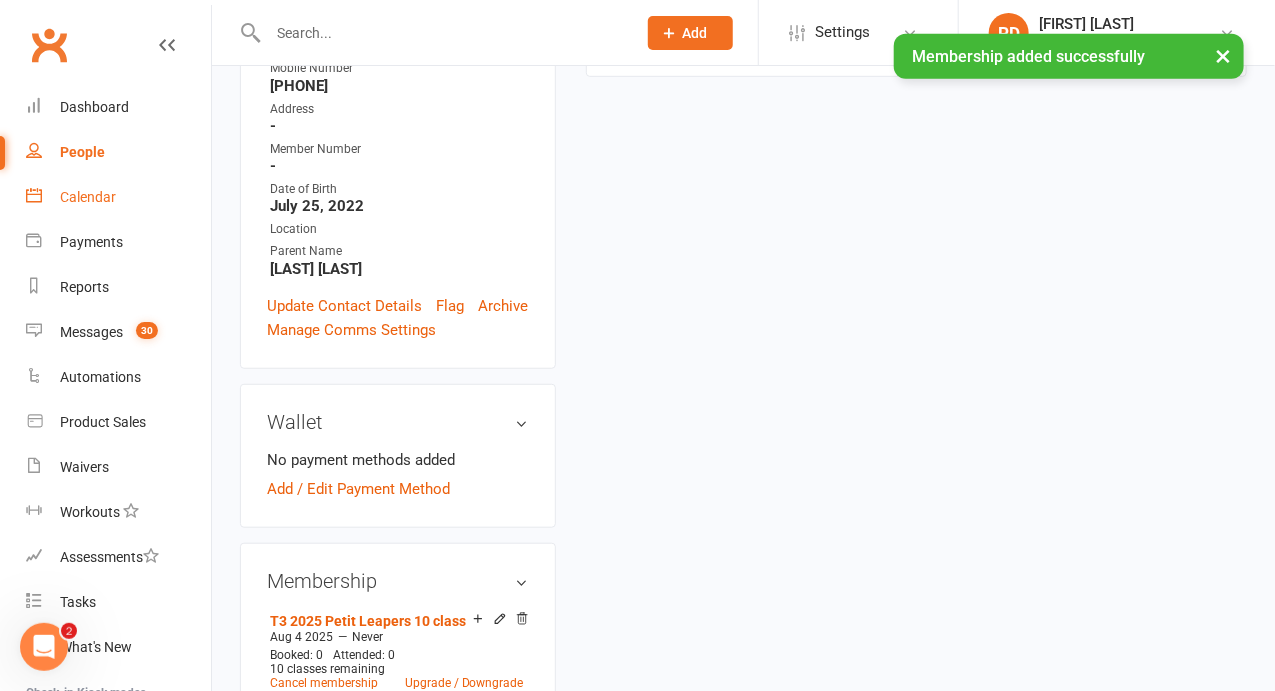 scroll, scrollTop: 0, scrollLeft: 0, axis: both 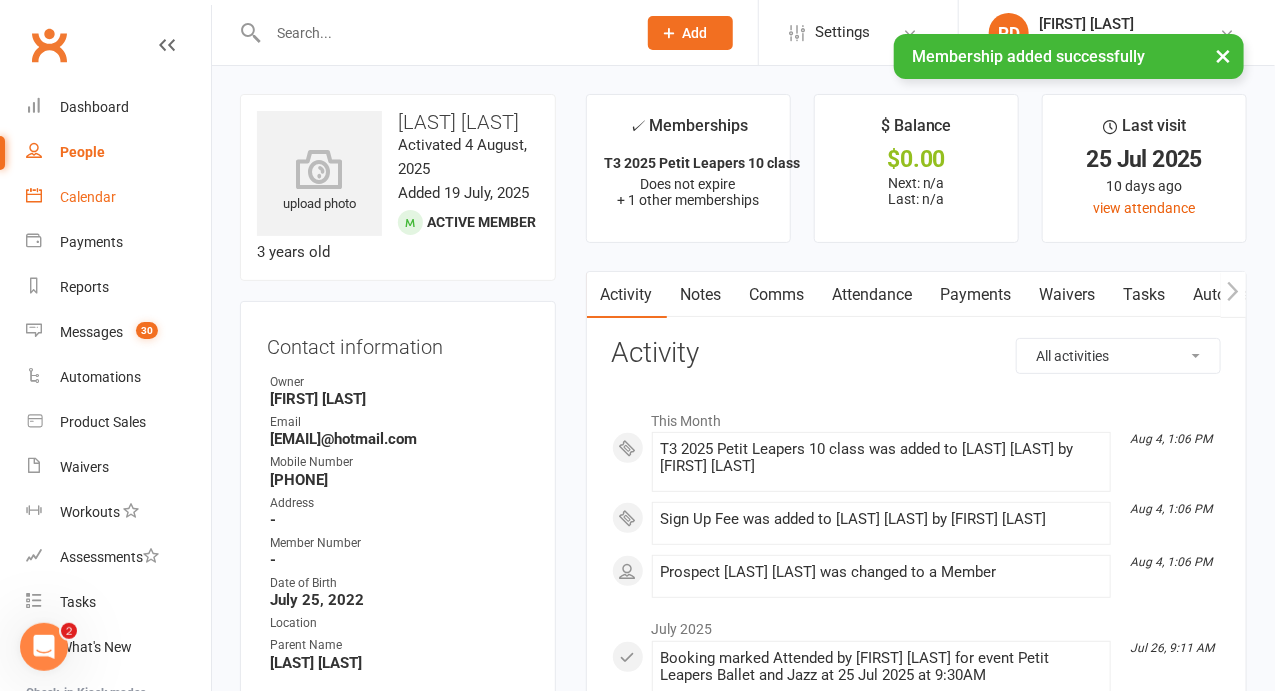 click on "Calendar" at bounding box center (88, 197) 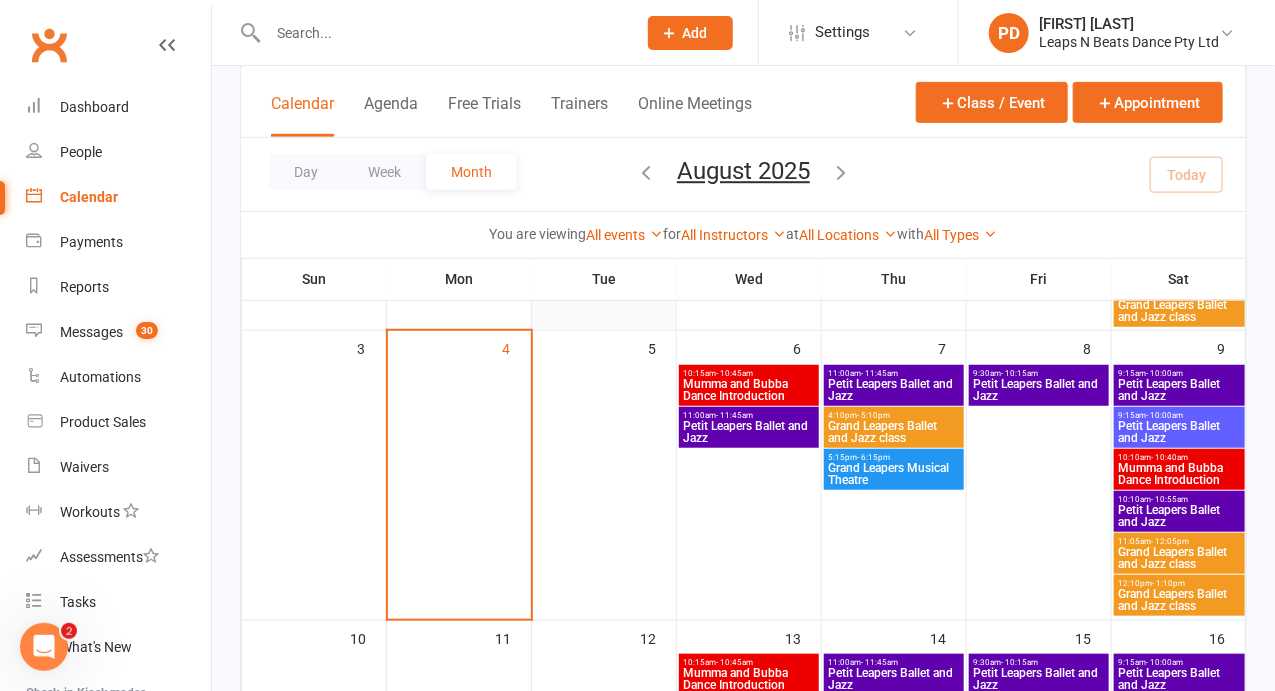 scroll, scrollTop: 386, scrollLeft: 0, axis: vertical 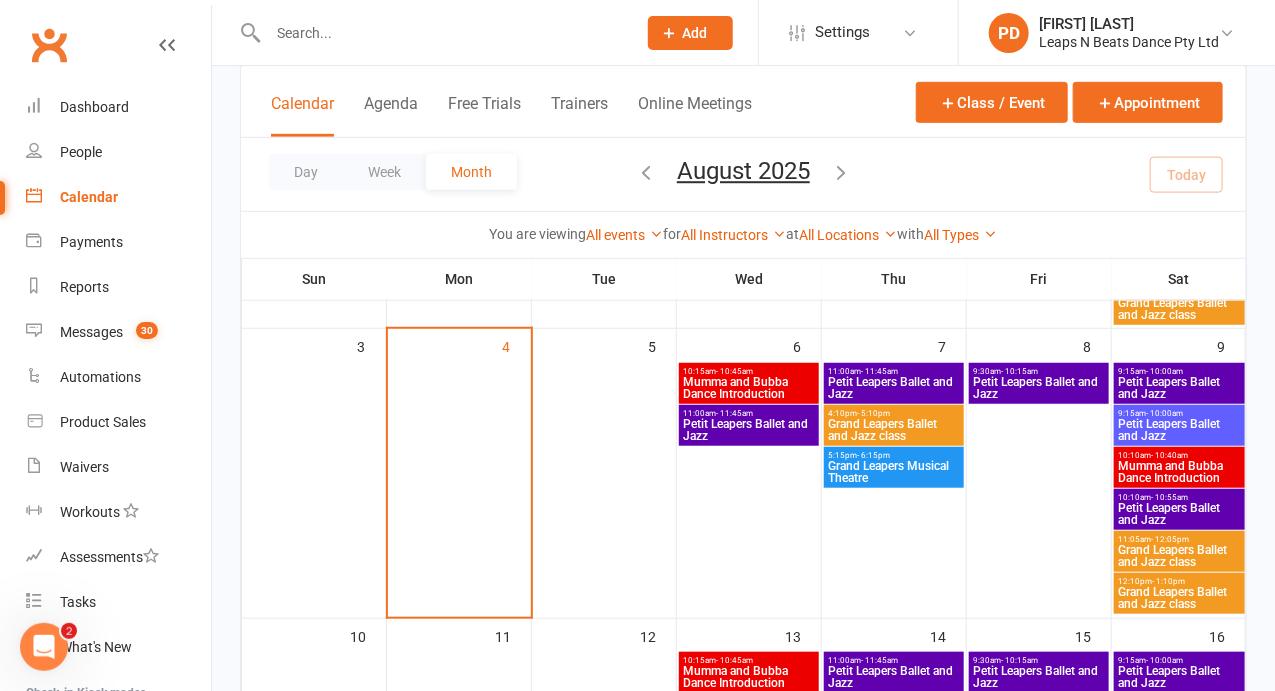 click on "Petit Leapers Ballet and Jazz" at bounding box center (749, 430) 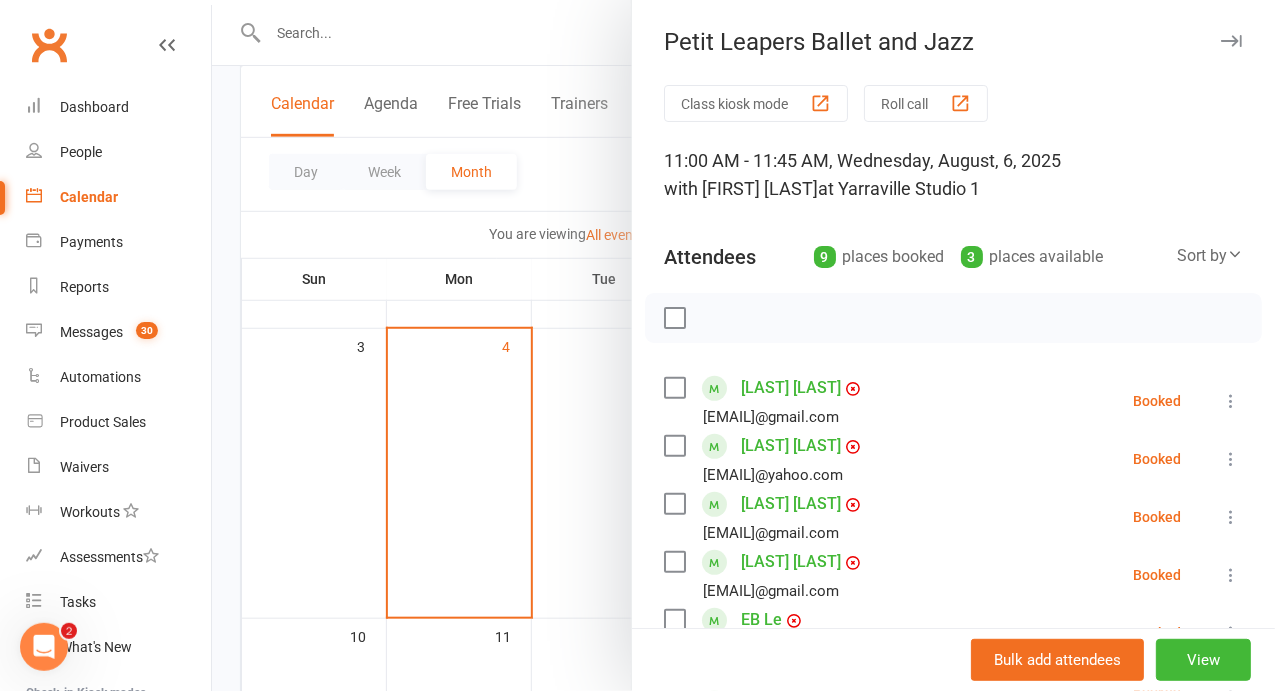 scroll, scrollTop: 406, scrollLeft: 0, axis: vertical 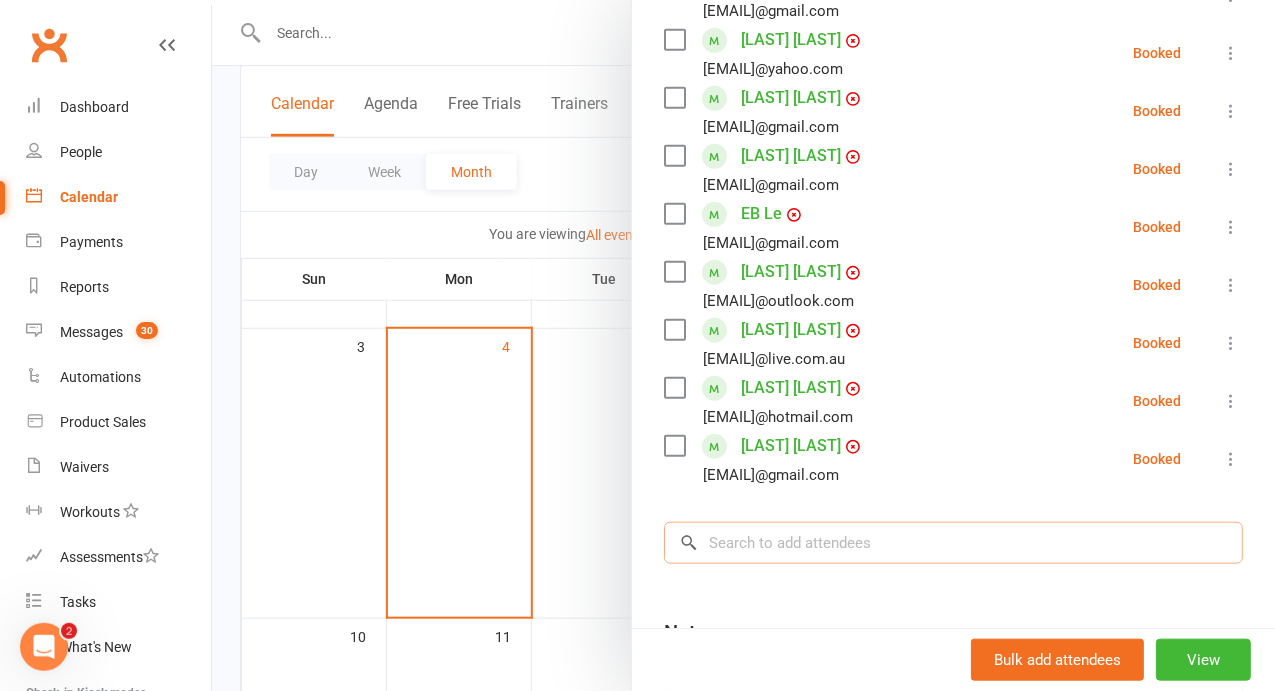 click at bounding box center [953, 543] 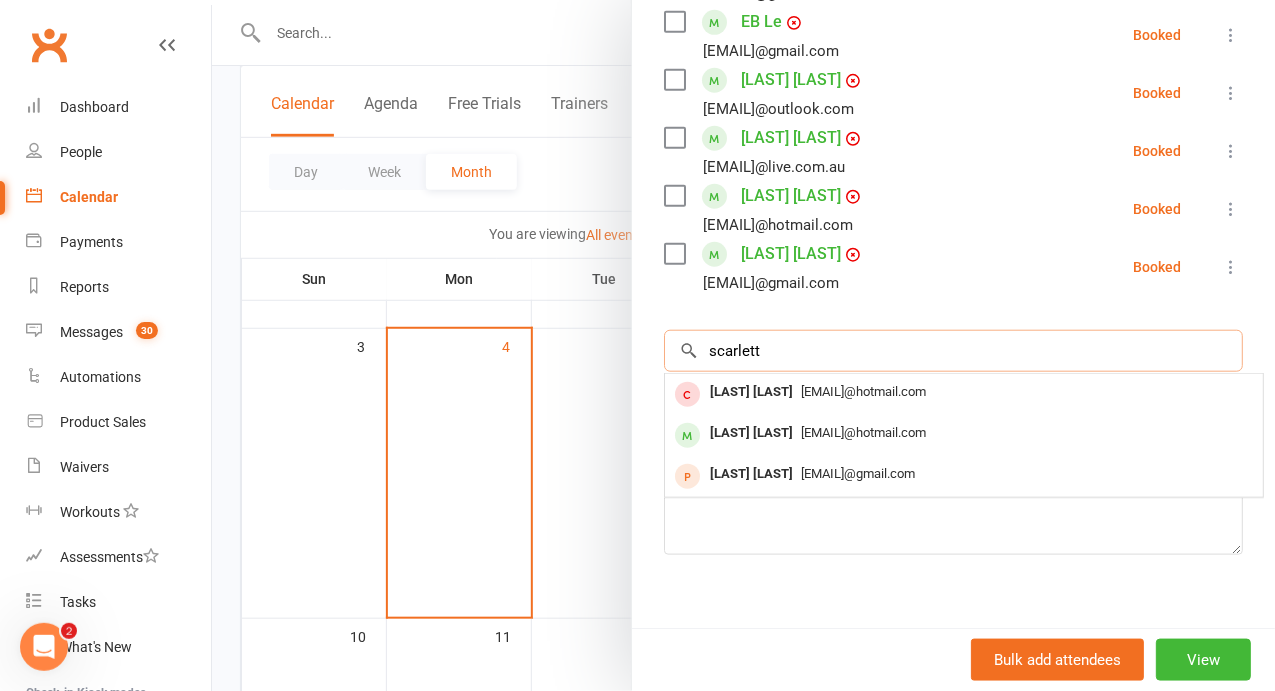 scroll, scrollTop: 602, scrollLeft: 0, axis: vertical 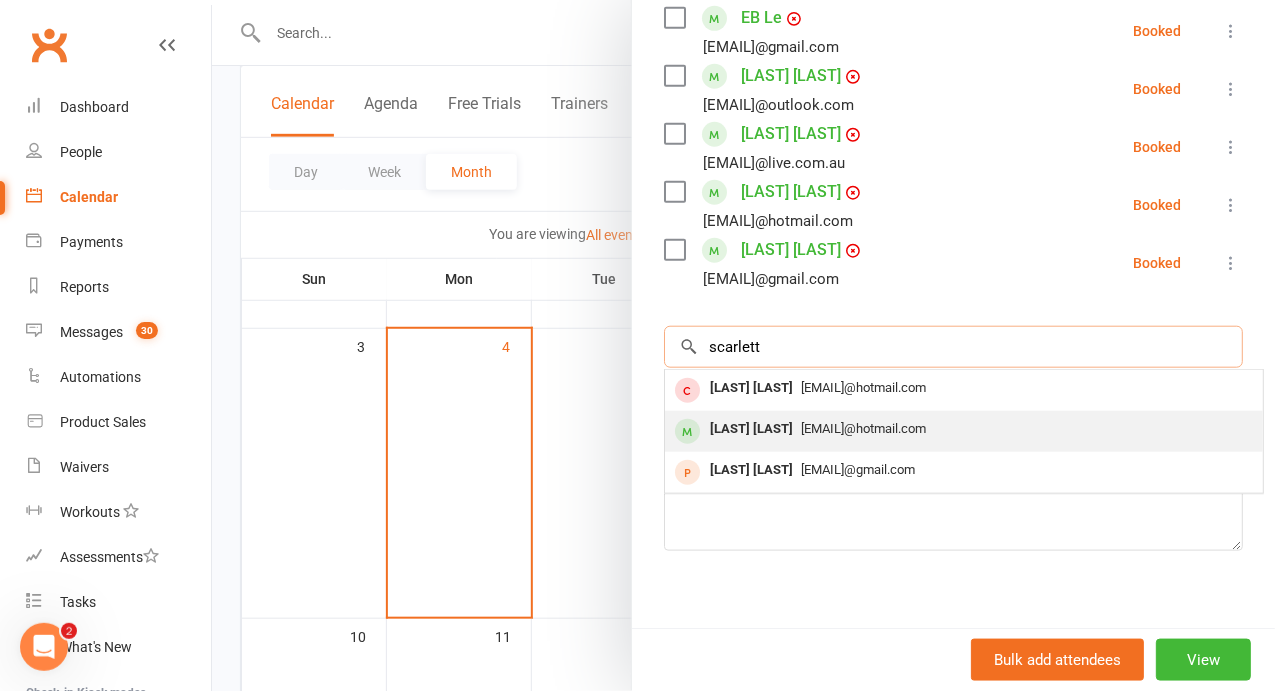 type on "scarlett" 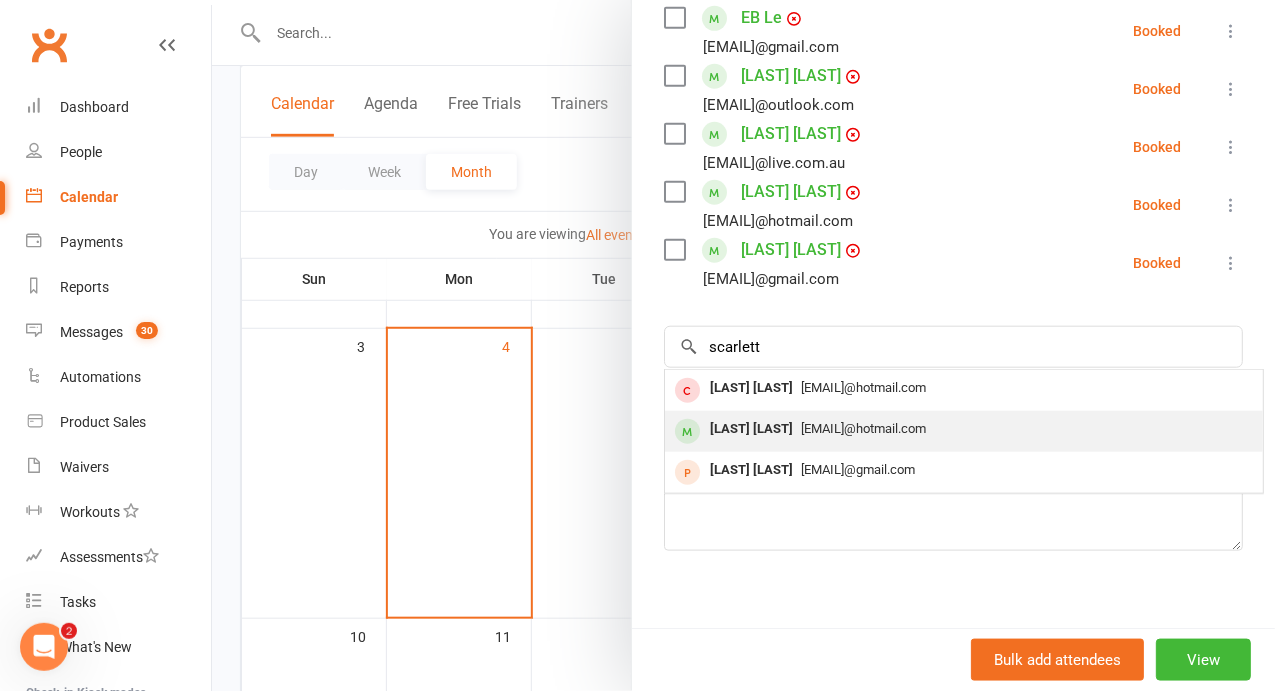 click on "[EMAIL]@hotmail.com" at bounding box center (863, 428) 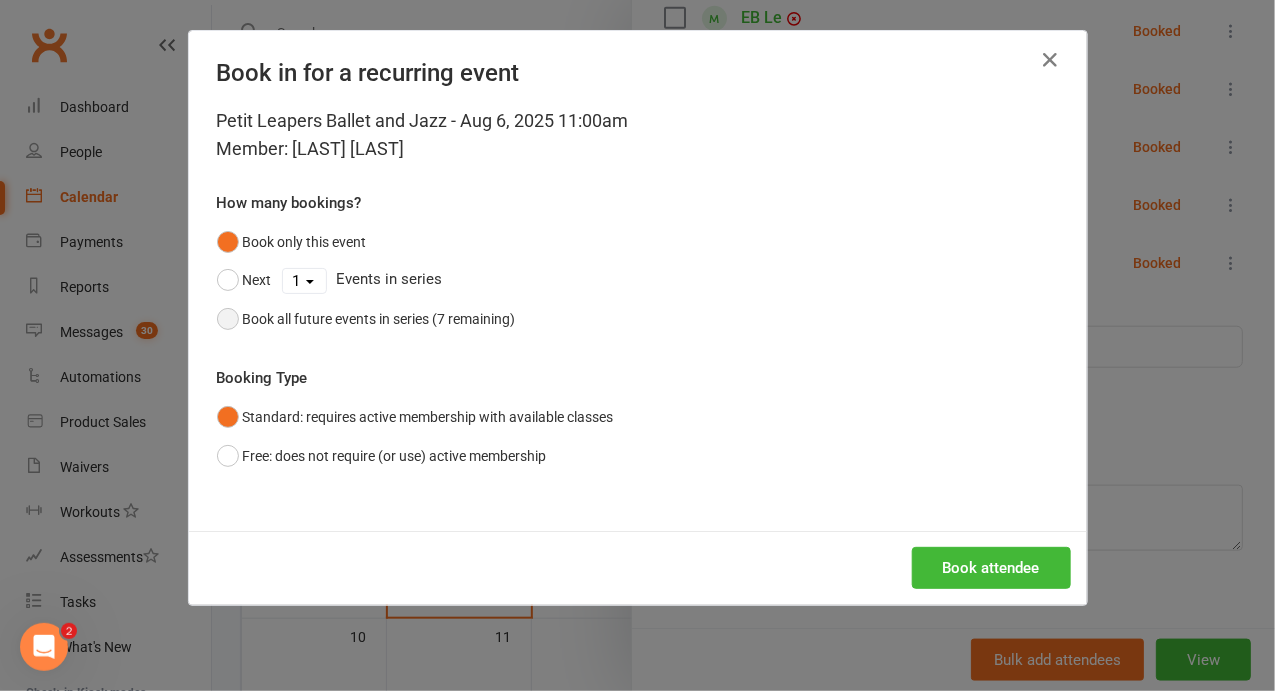 click on "Book all future events in series (7 remaining)" at bounding box center (379, 319) 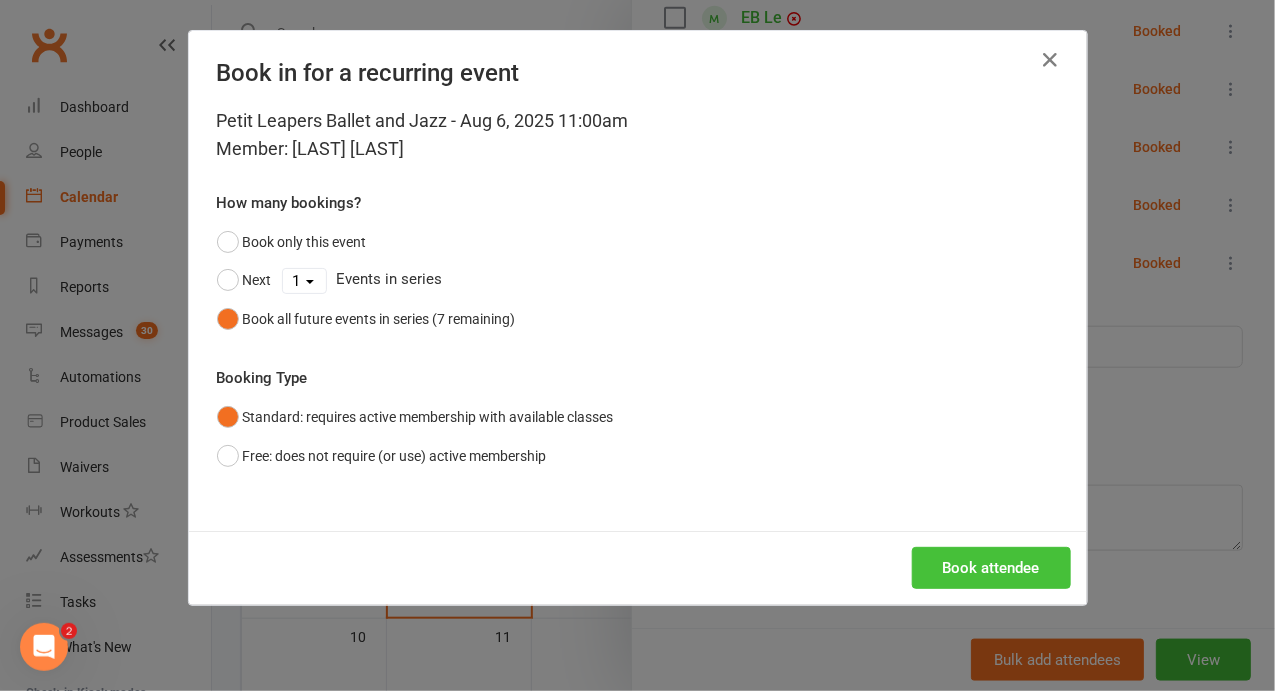 click on "Book attendee" at bounding box center (991, 568) 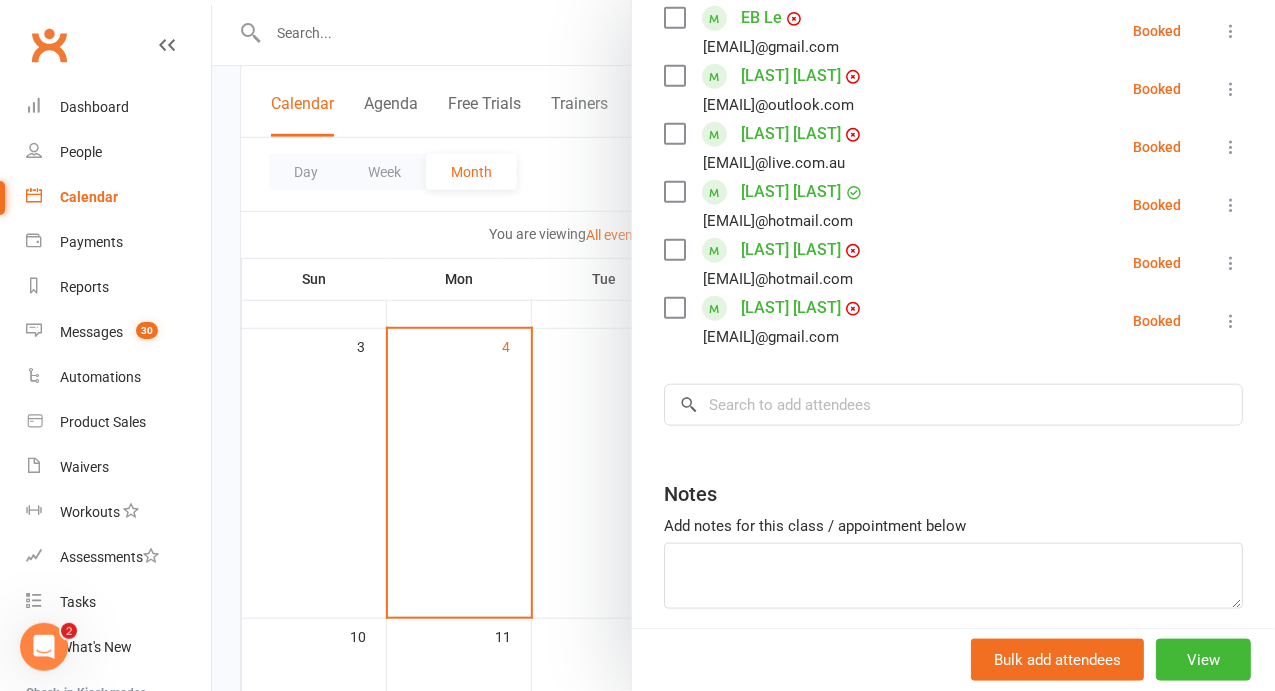 click at bounding box center [1231, 205] 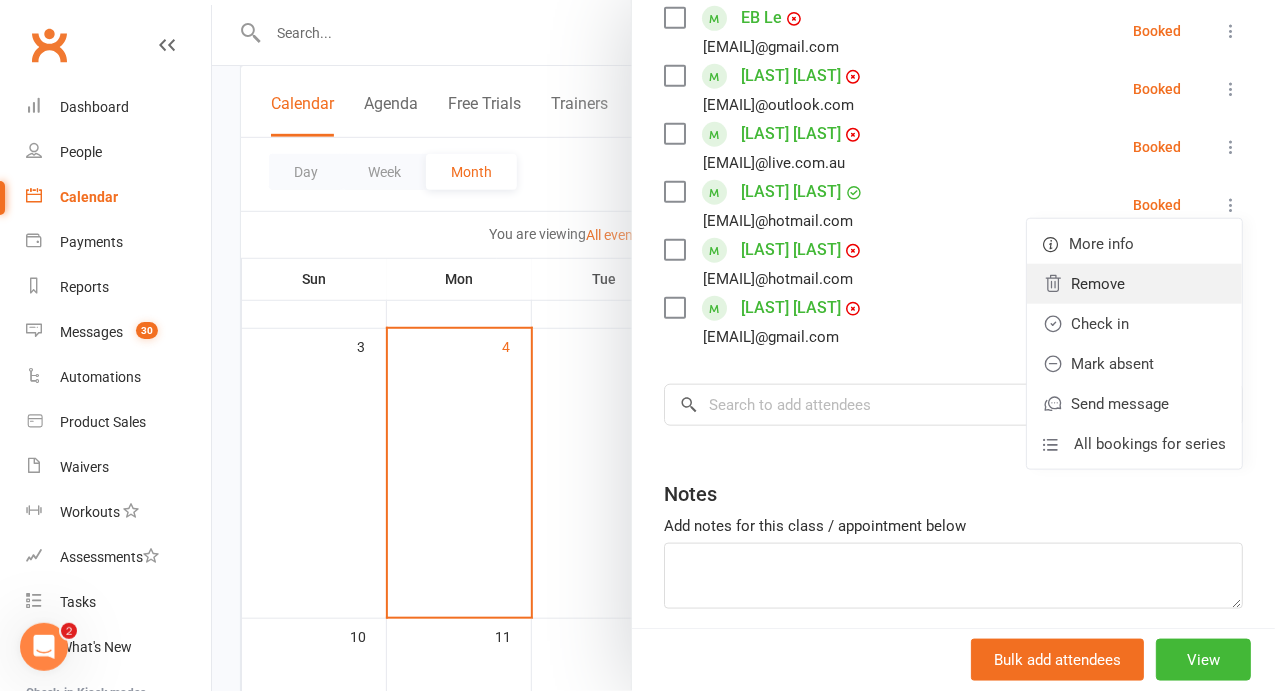click on "Remove" at bounding box center [1134, 284] 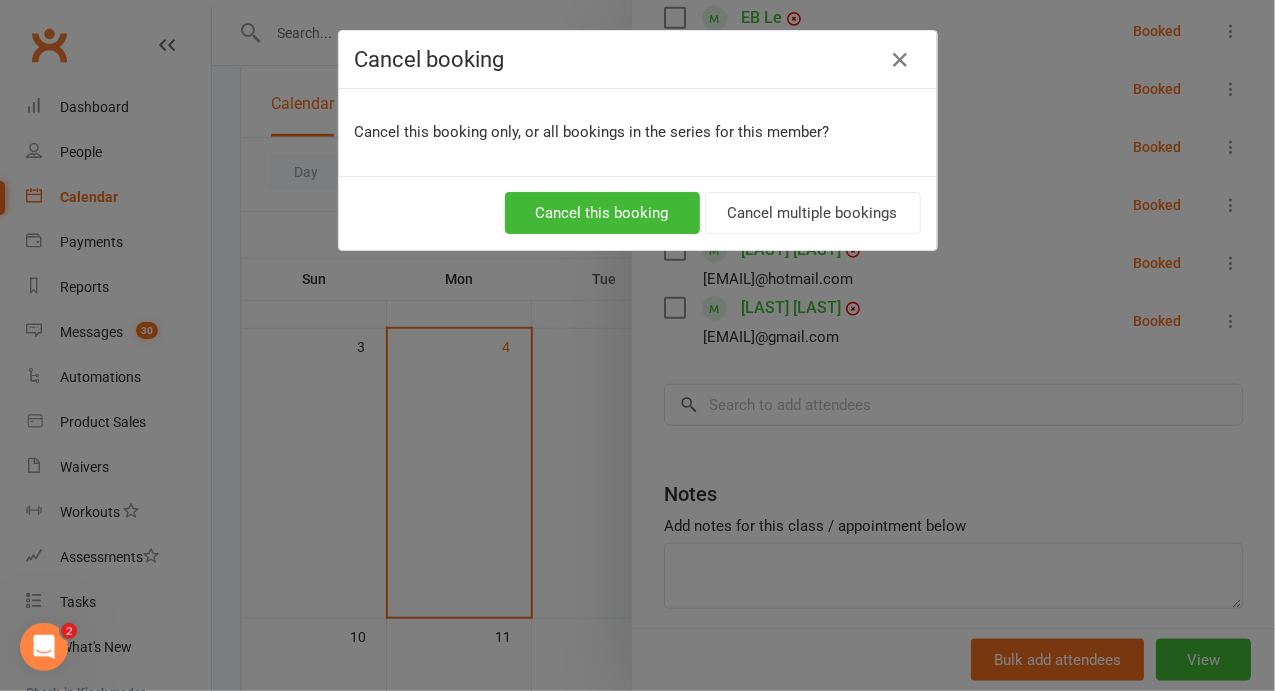 scroll, scrollTop: 990, scrollLeft: 0, axis: vertical 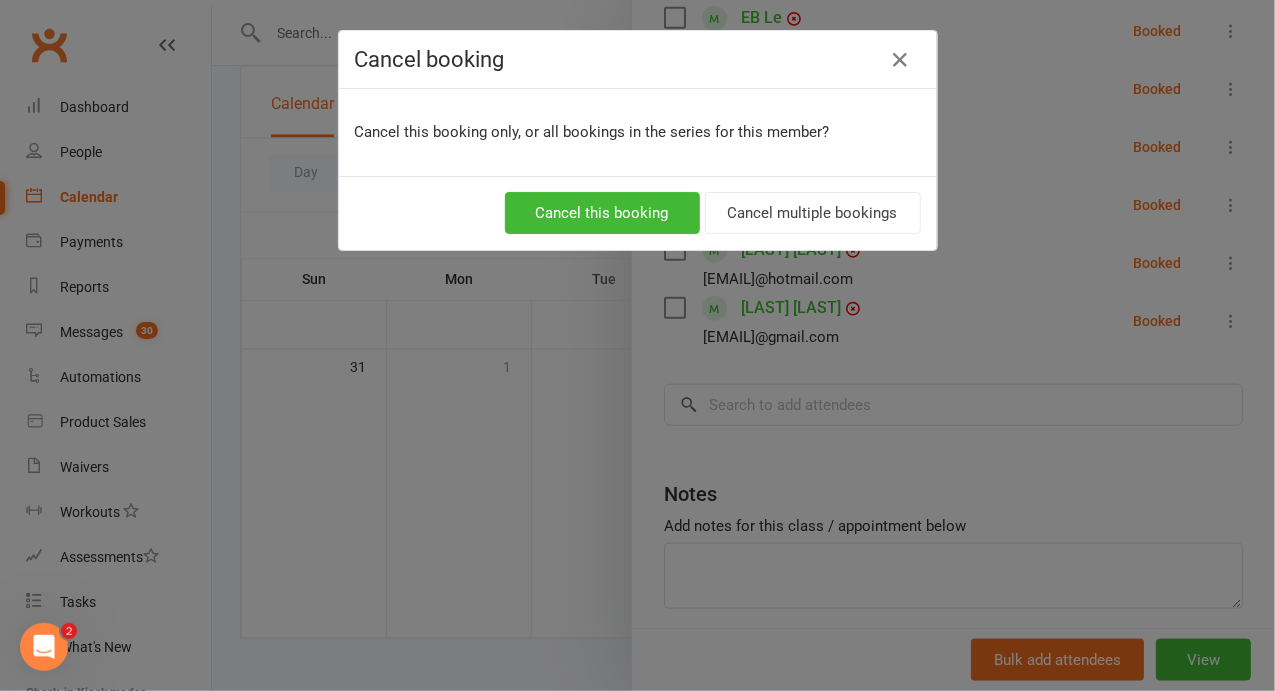 click on "Cancel booking Cancel this booking only, or all bookings in the series for this member? Cancel this booking Cancel multiple bookings" at bounding box center (637, 345) 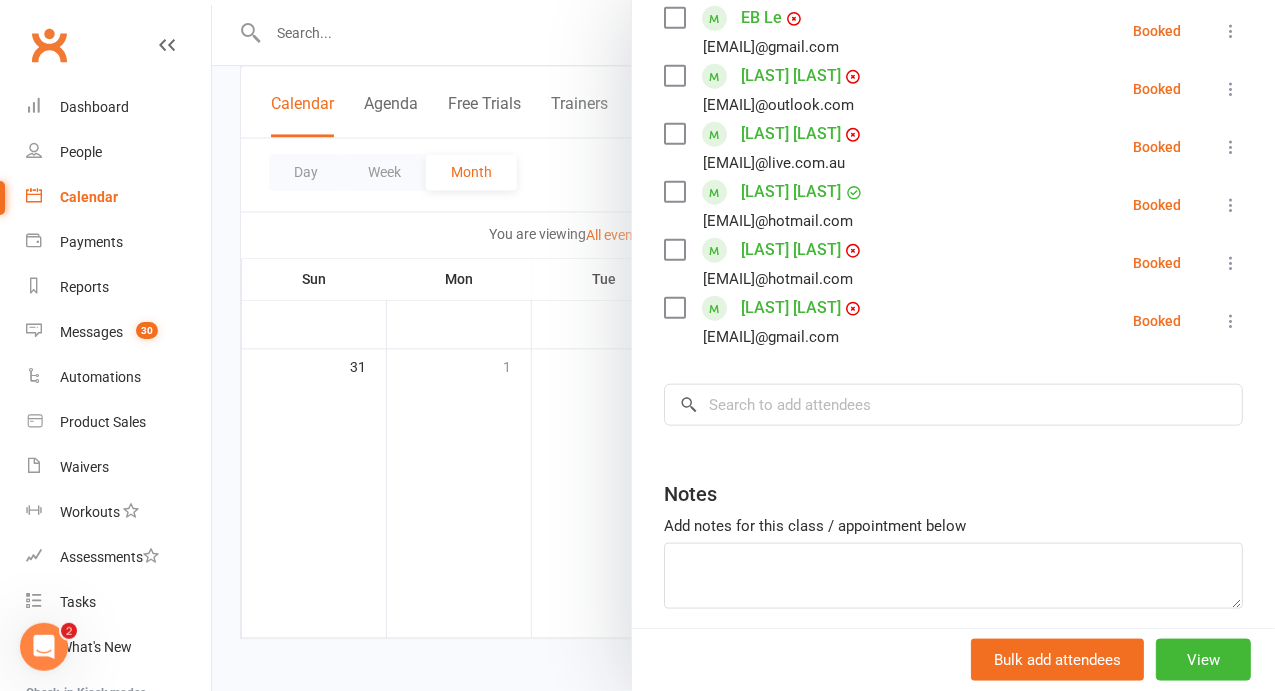 click at bounding box center (1231, 205) 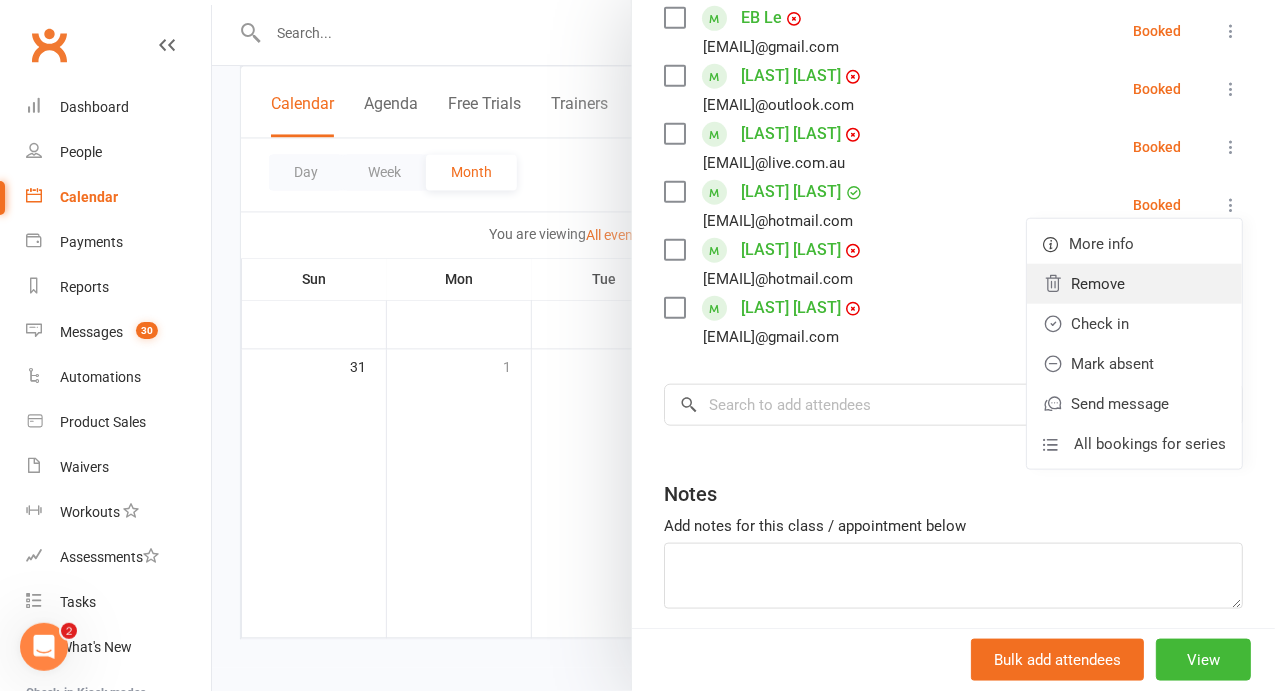 click on "Remove" at bounding box center (1134, 284) 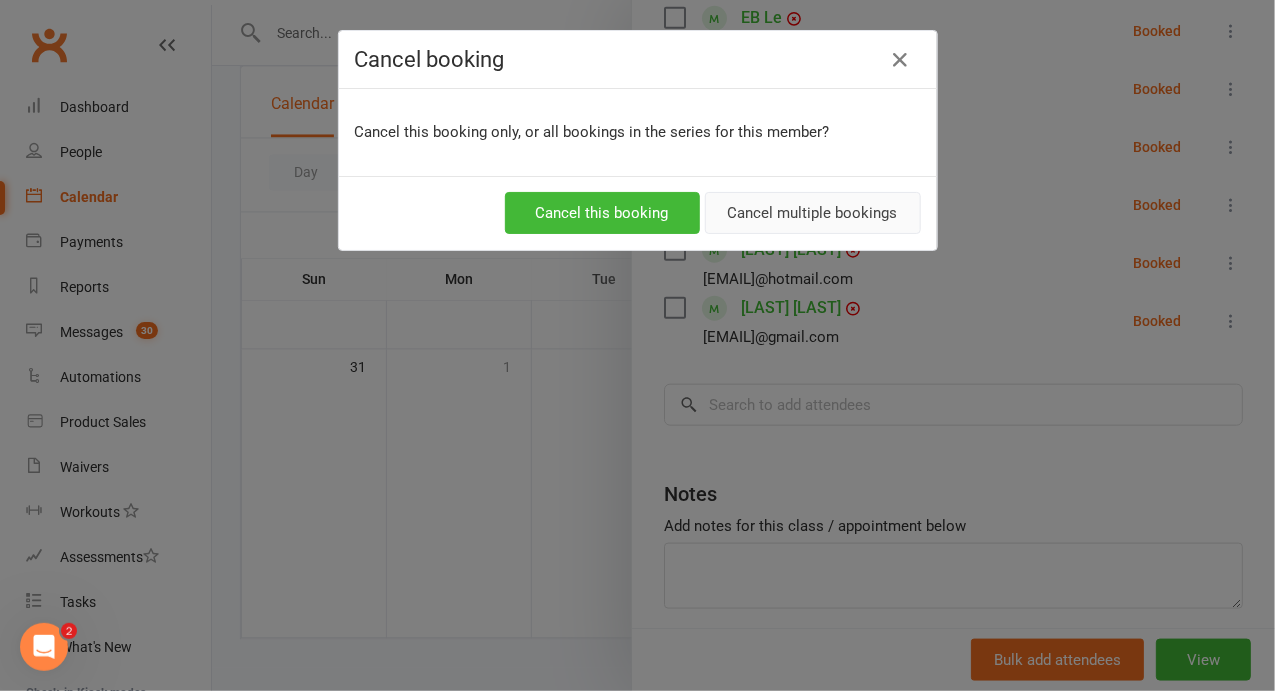 click on "Cancel multiple bookings" at bounding box center [813, 213] 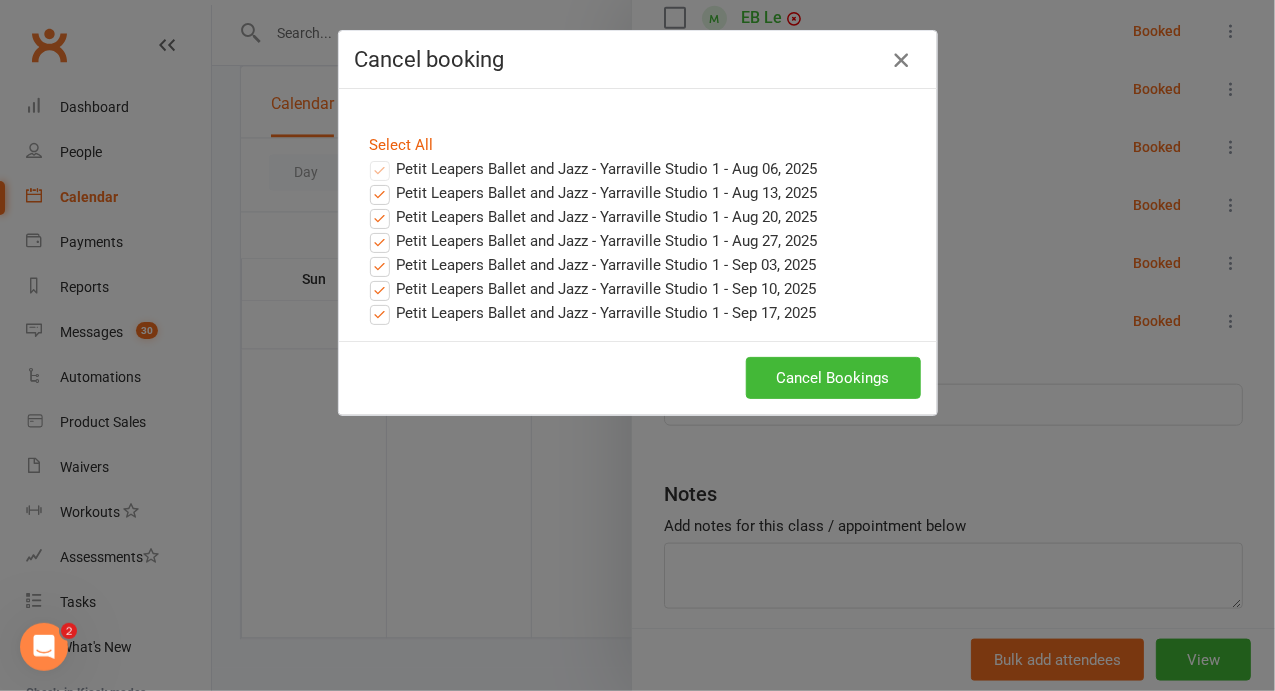 click at bounding box center (901, 60) 